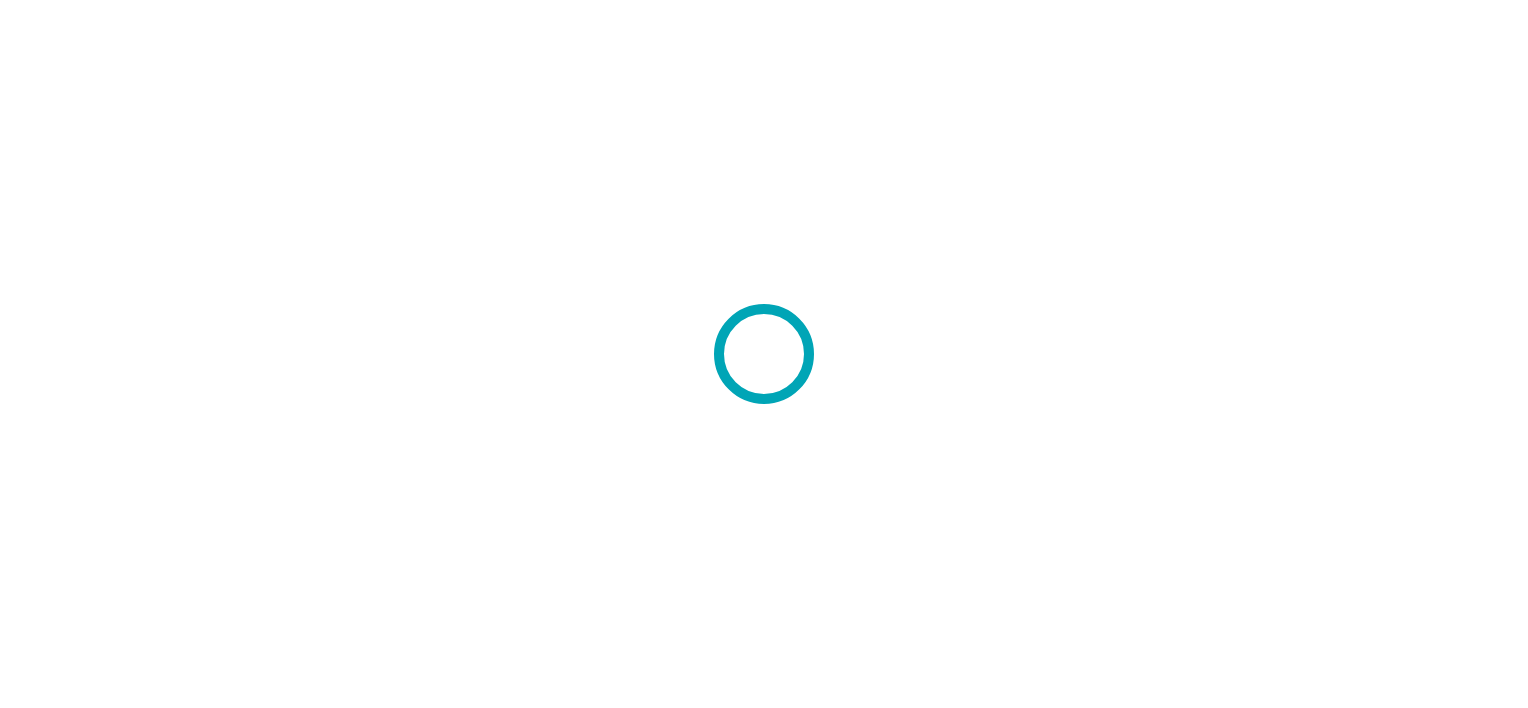 scroll, scrollTop: 0, scrollLeft: 0, axis: both 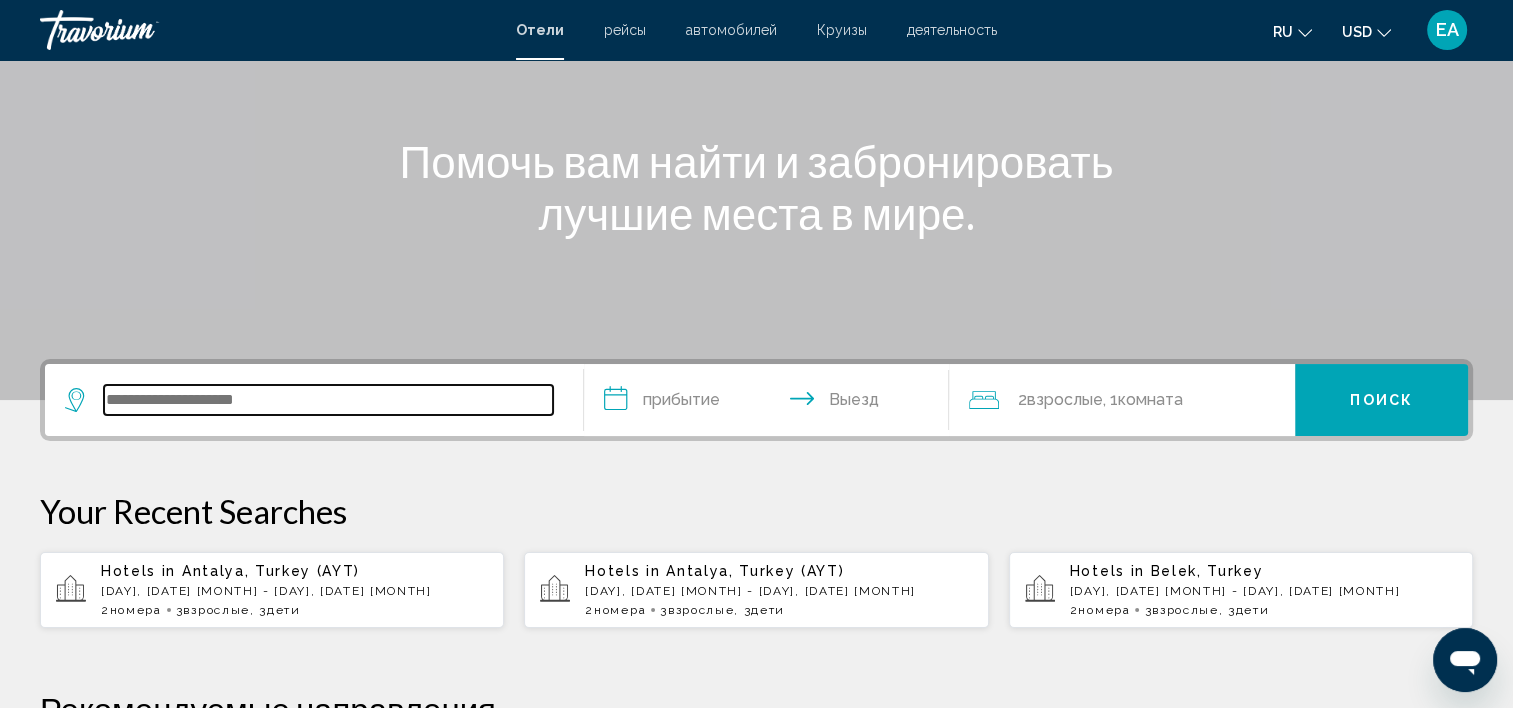 click at bounding box center [328, 400] 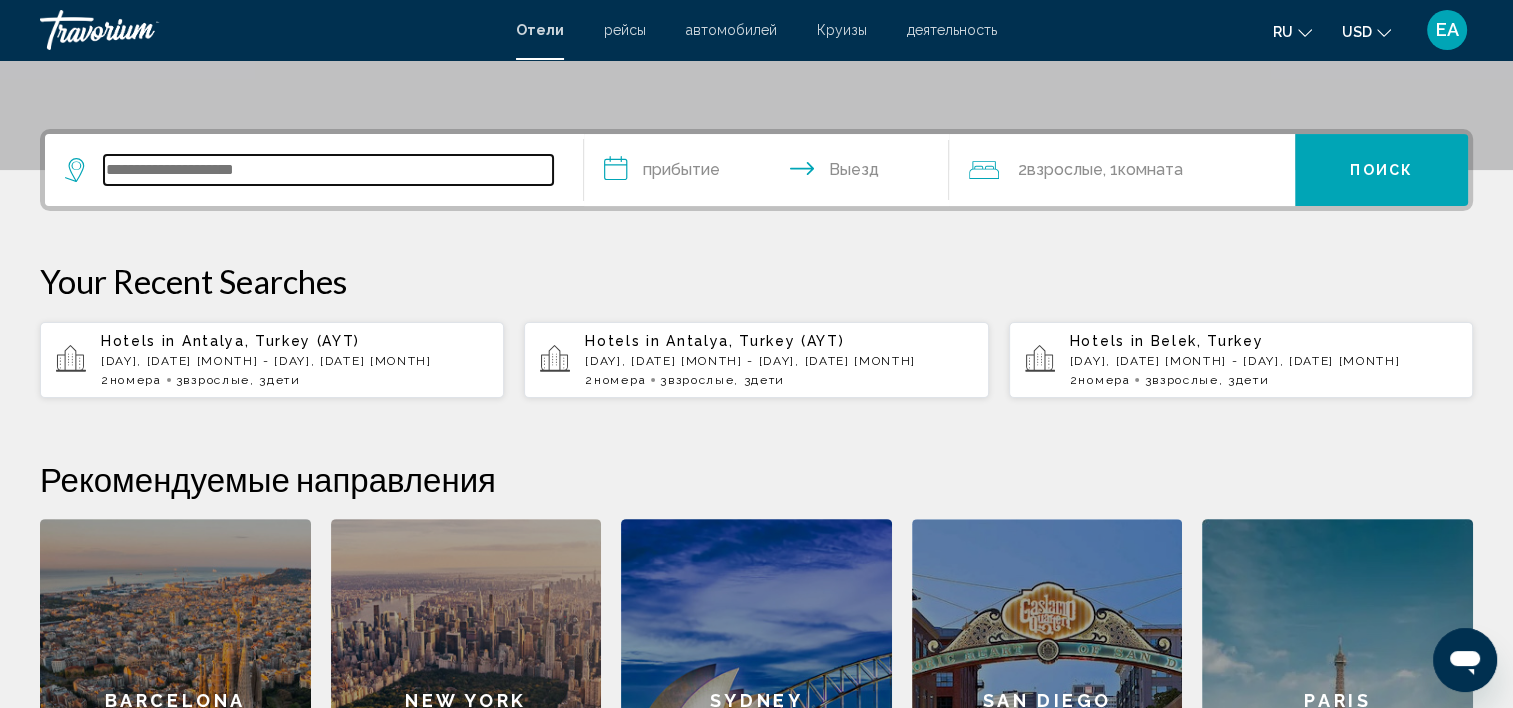 scroll, scrollTop: 493, scrollLeft: 0, axis: vertical 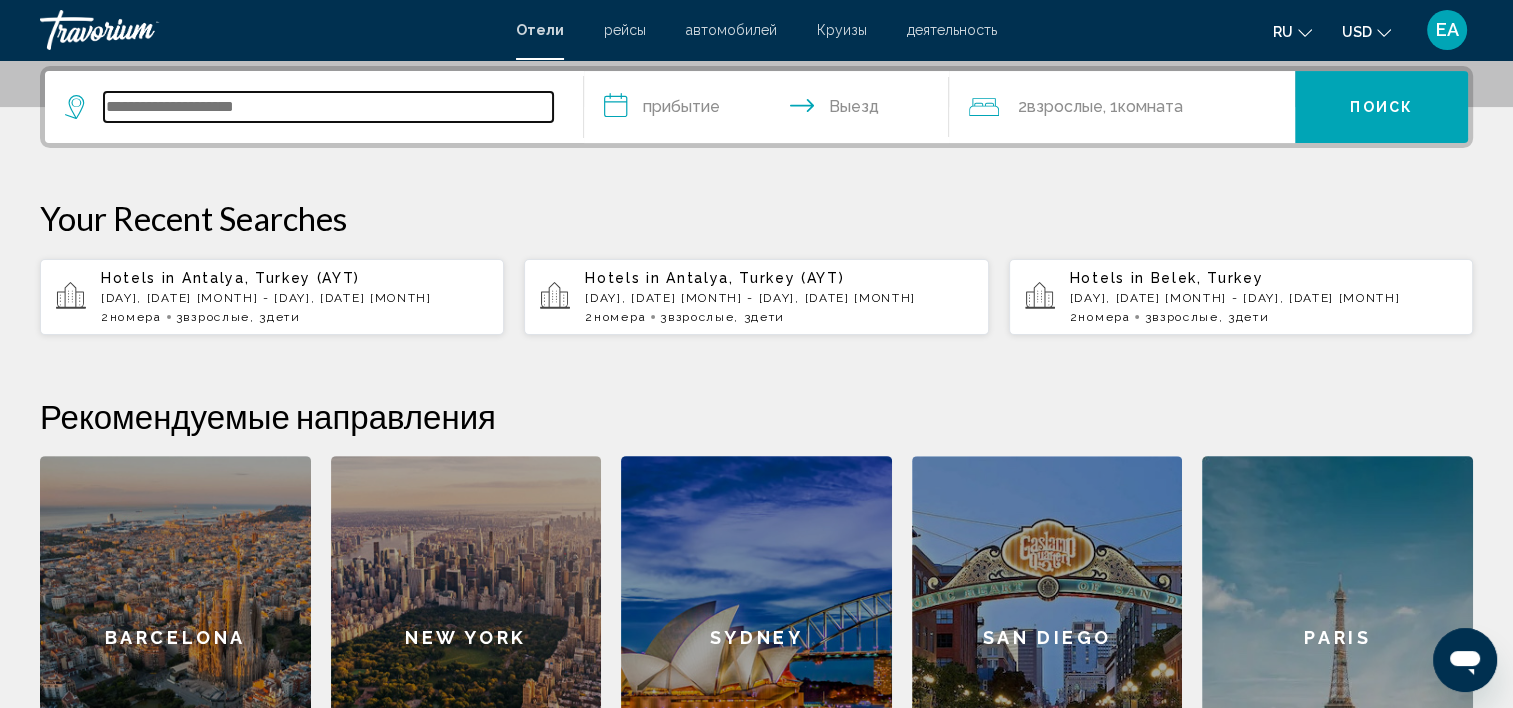 type on "*" 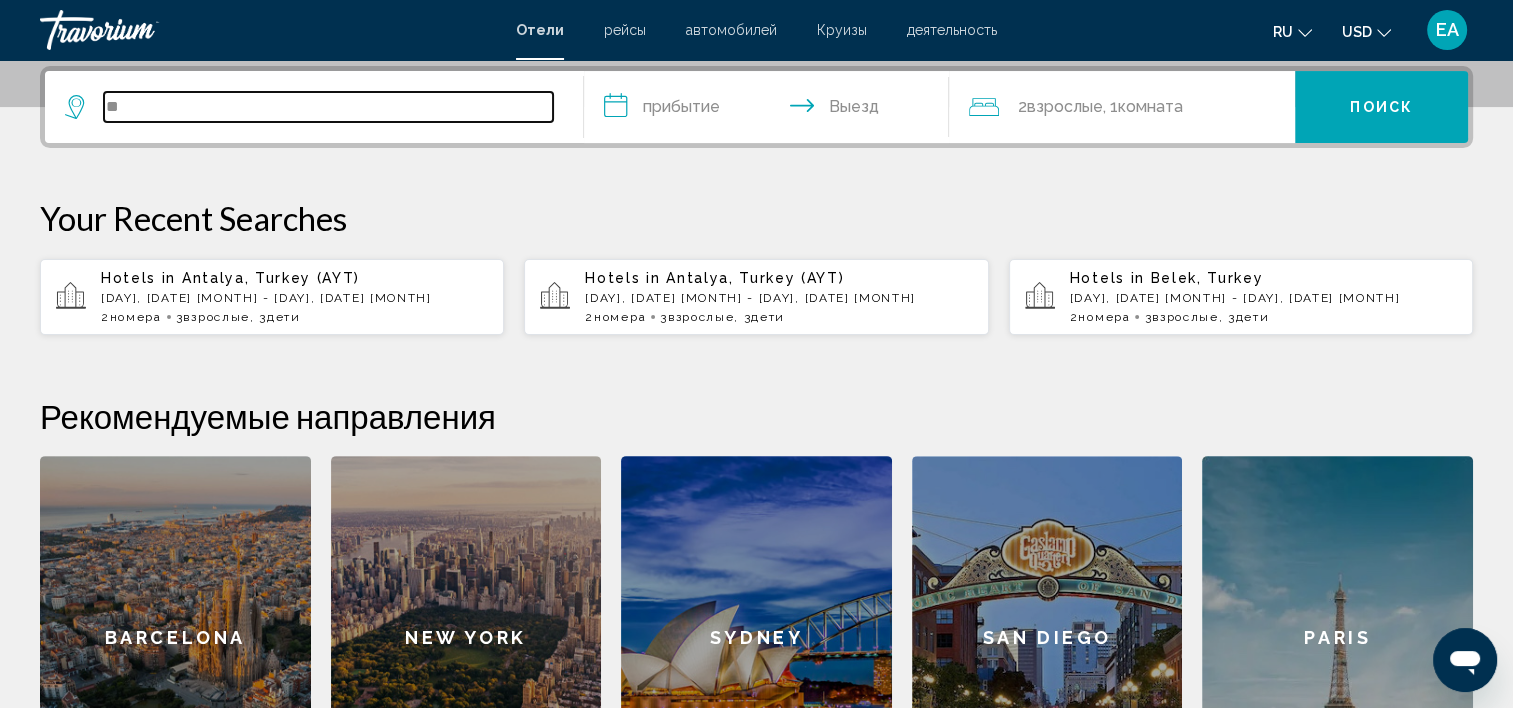 type on "*" 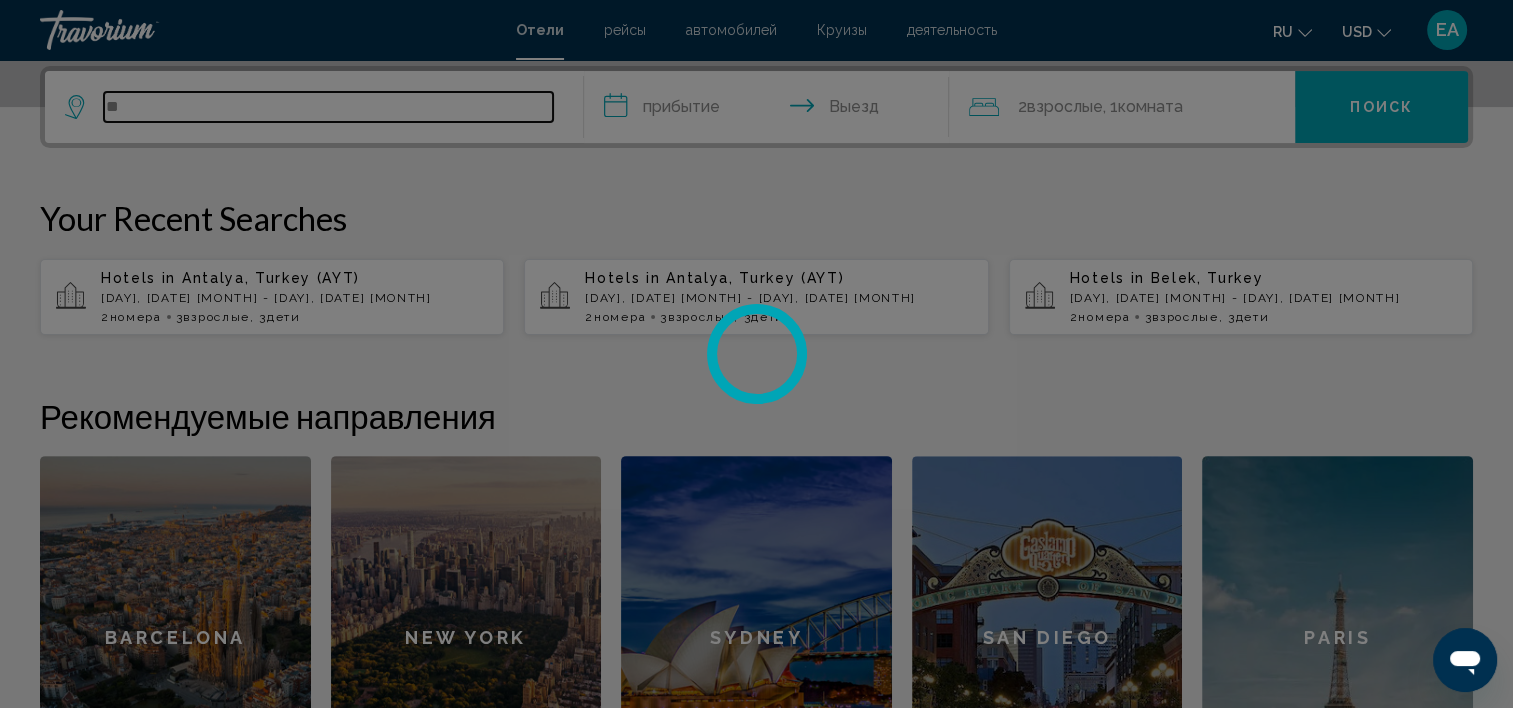 type on "*" 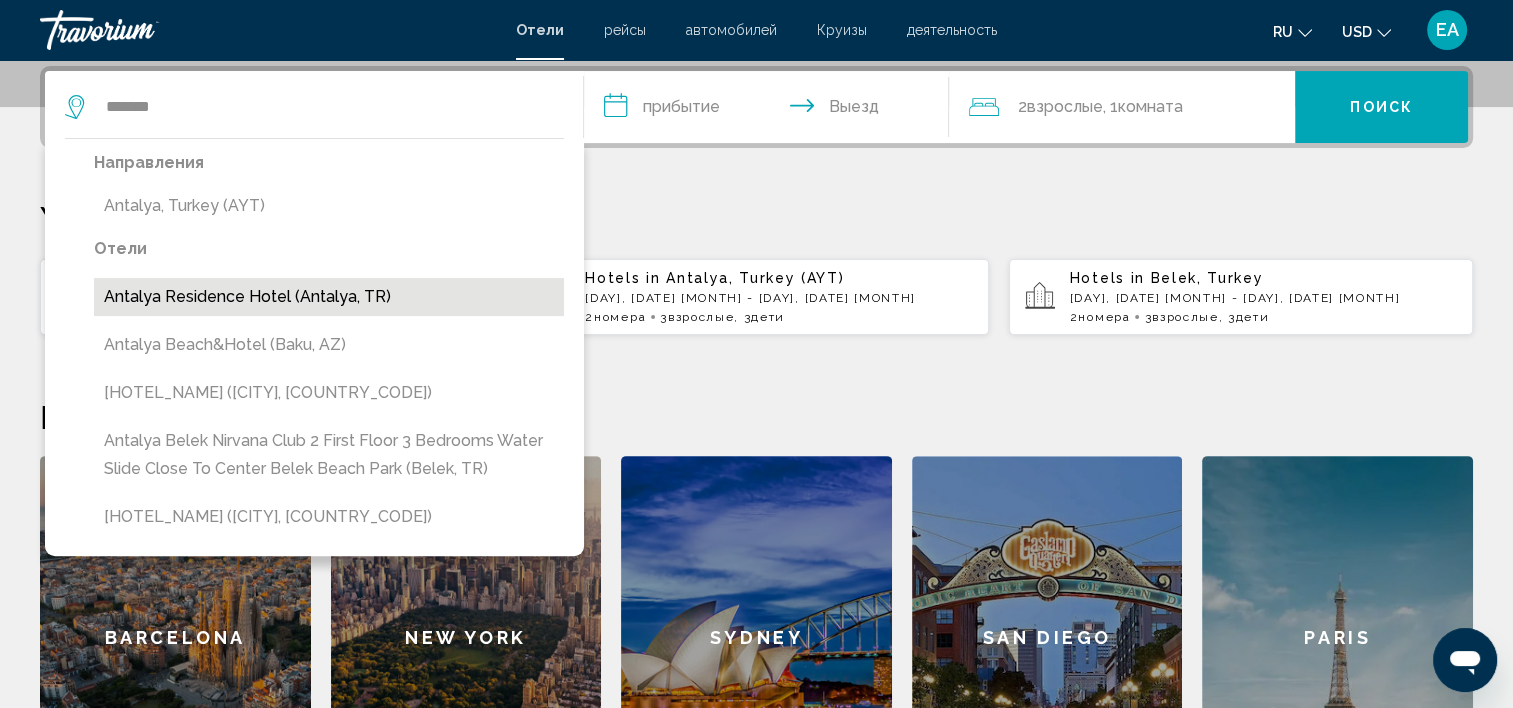 click on "Antalya Residence Hotel (Antalya, TR)" at bounding box center (329, 297) 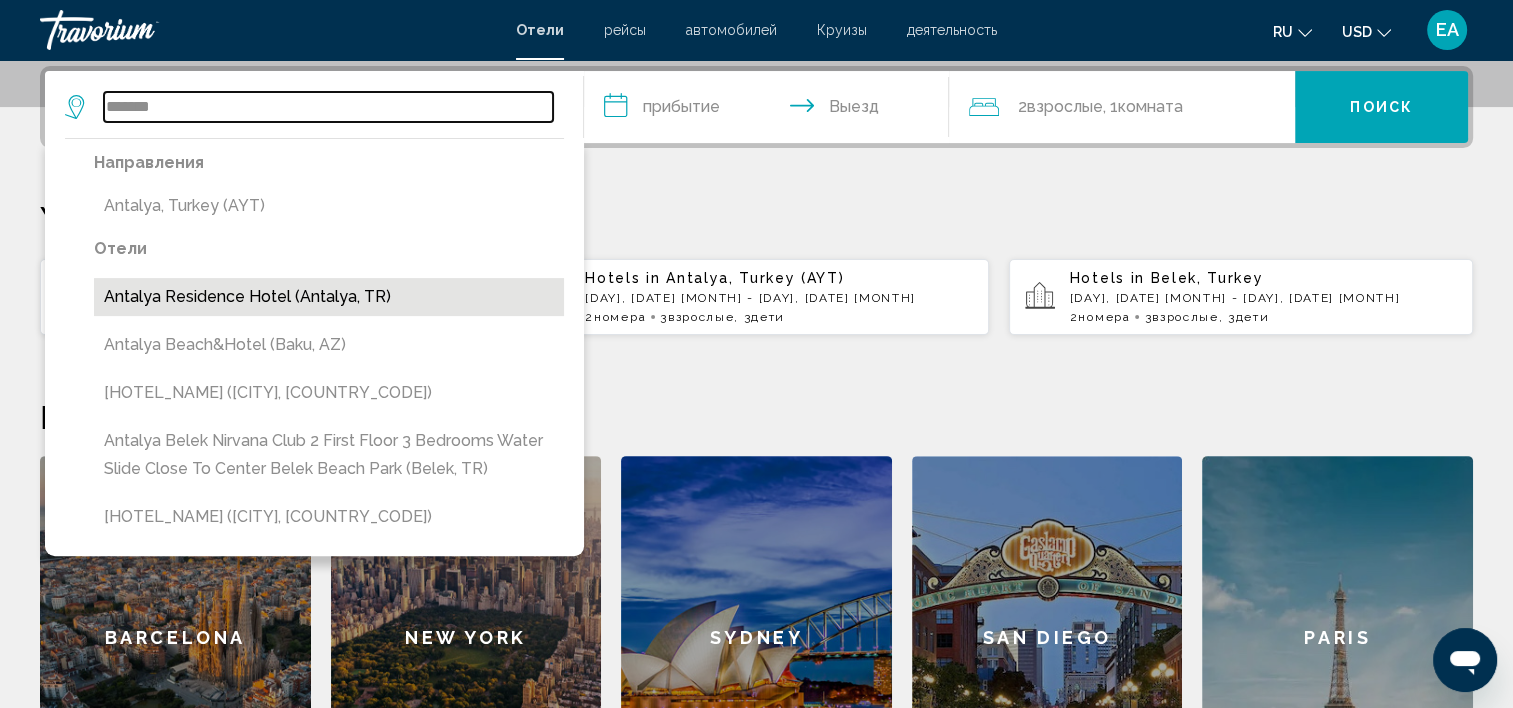 type on "**********" 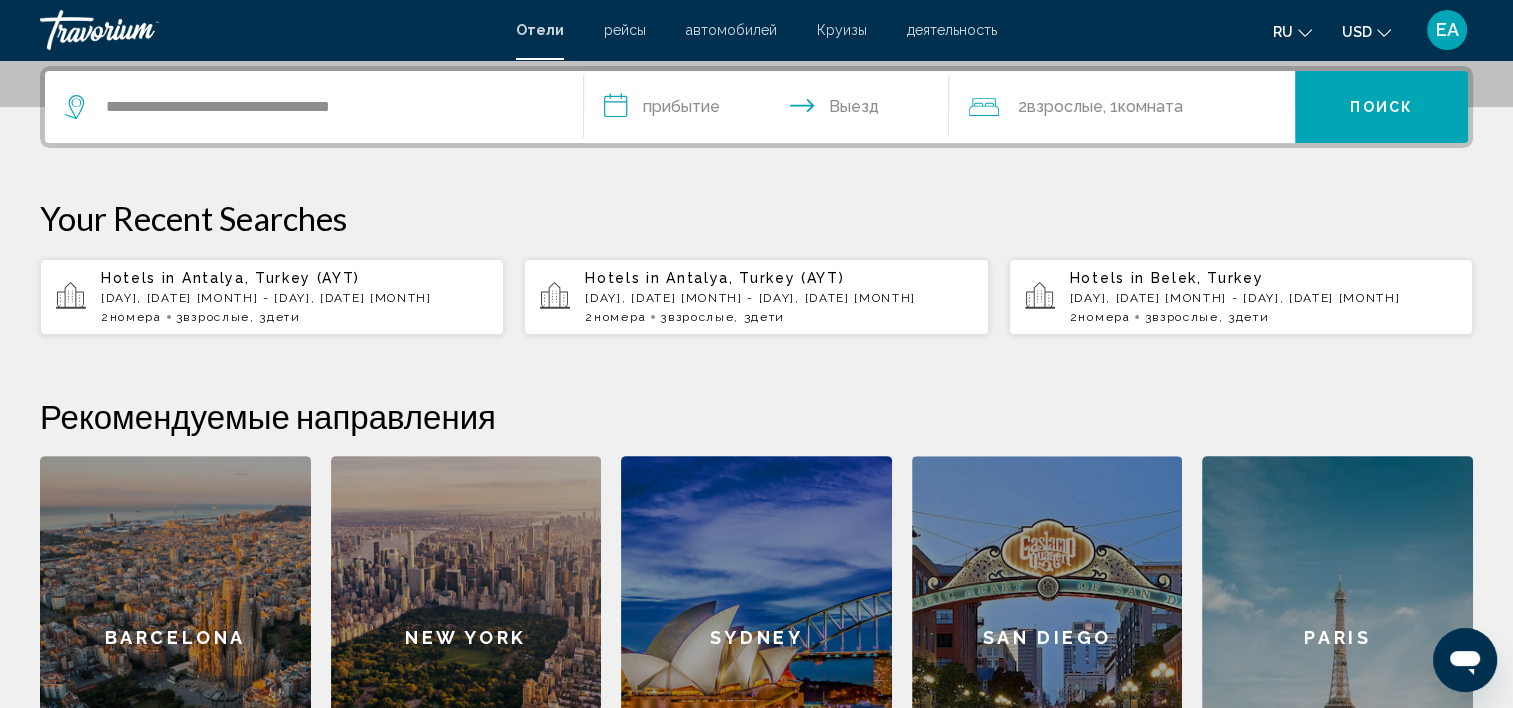 click on "**********" at bounding box center [756, 443] 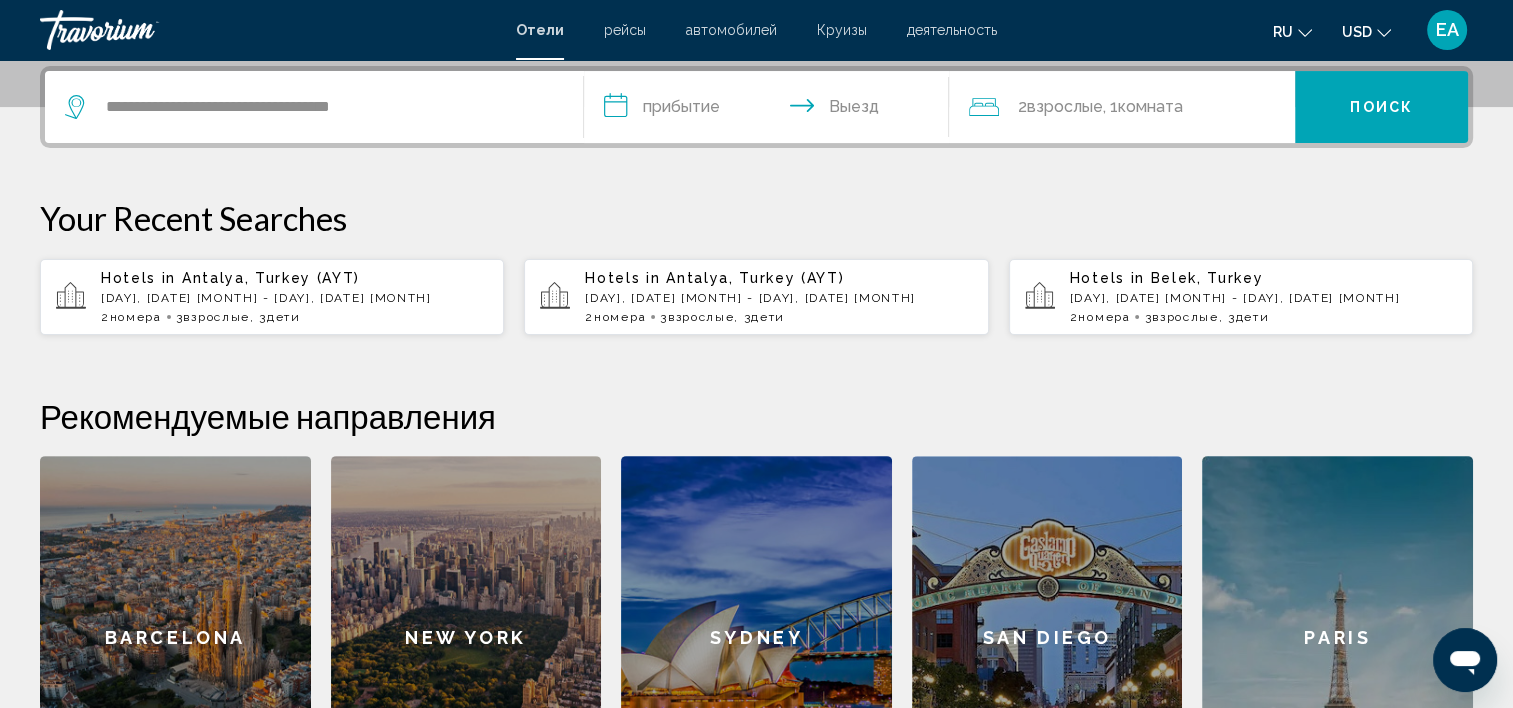 click on "**********" at bounding box center [771, 110] 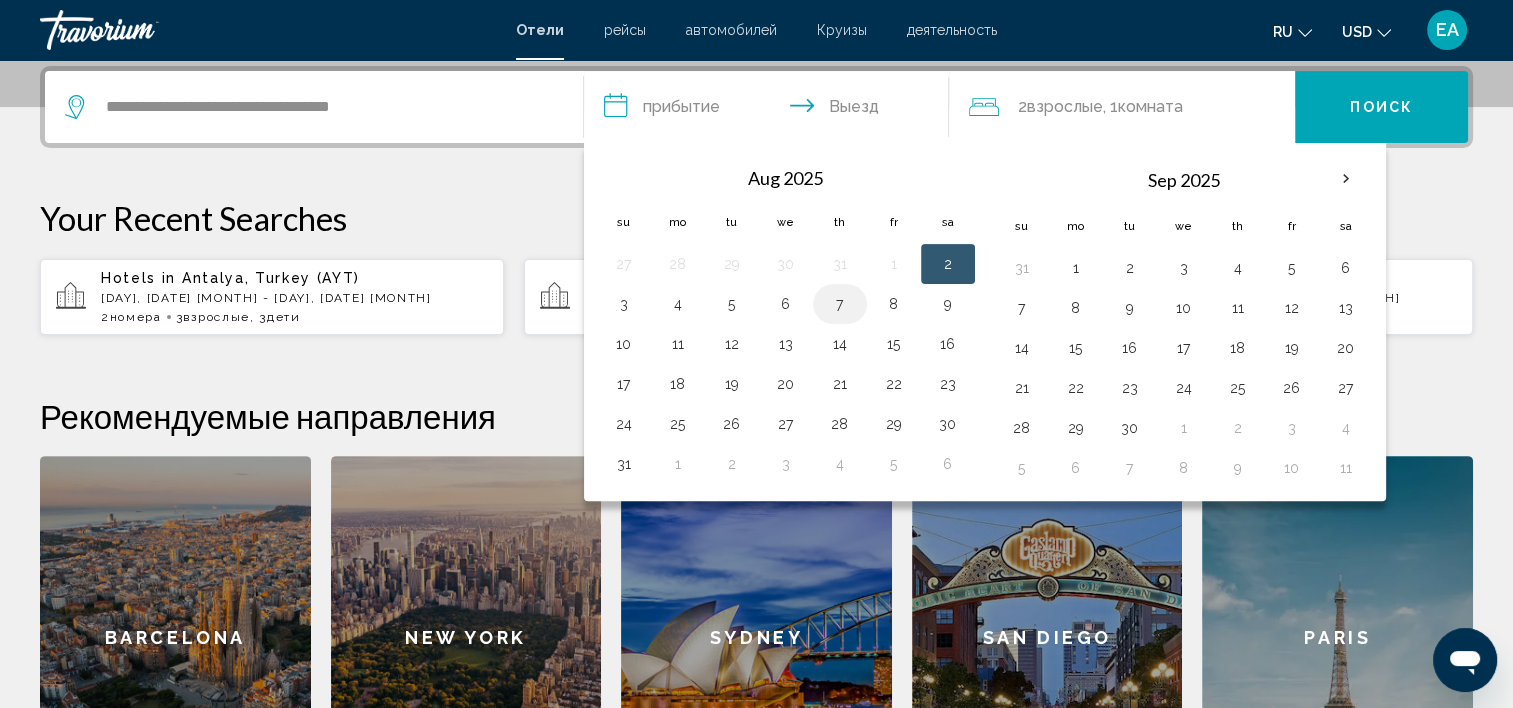 click on "7" at bounding box center [840, 304] 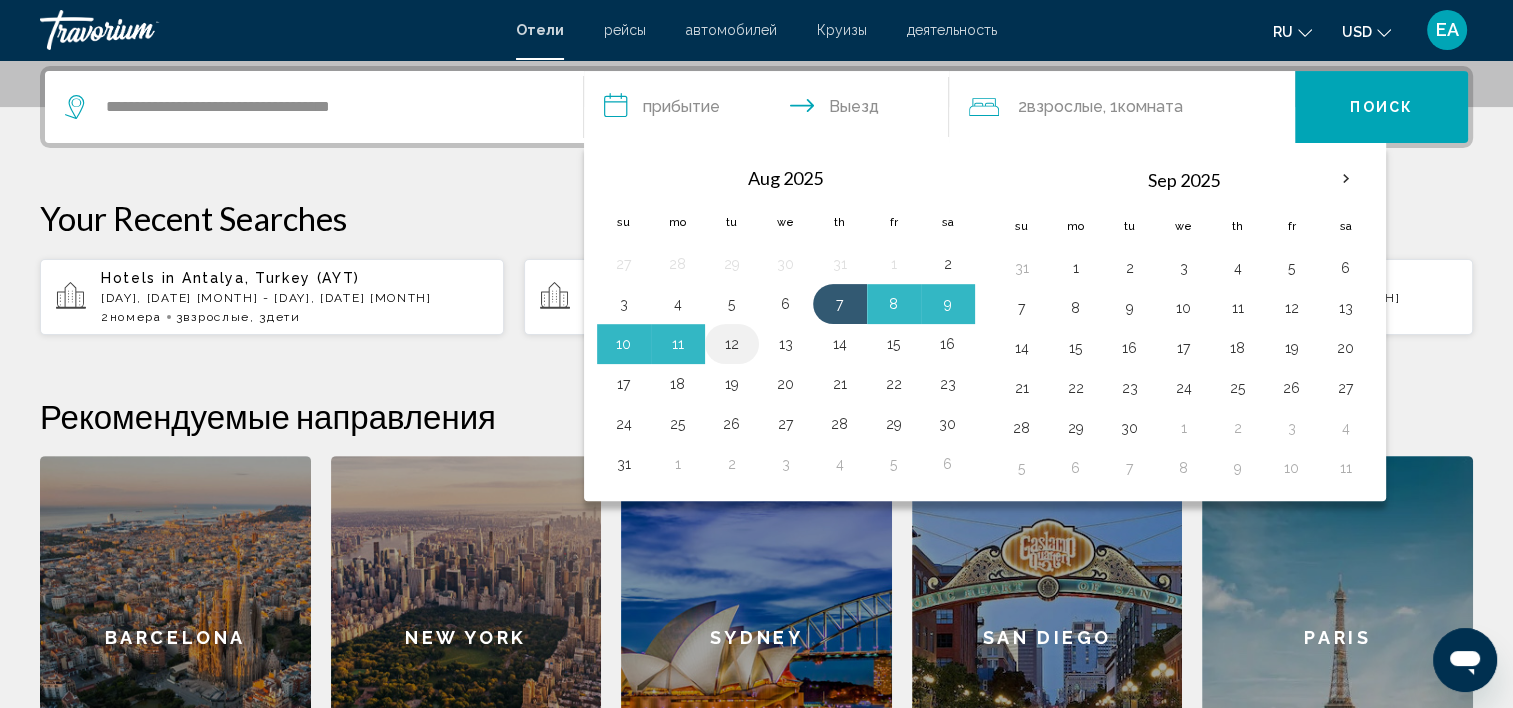drag, startPoint x: 836, startPoint y: 297, endPoint x: 728, endPoint y: 348, distance: 119.43617 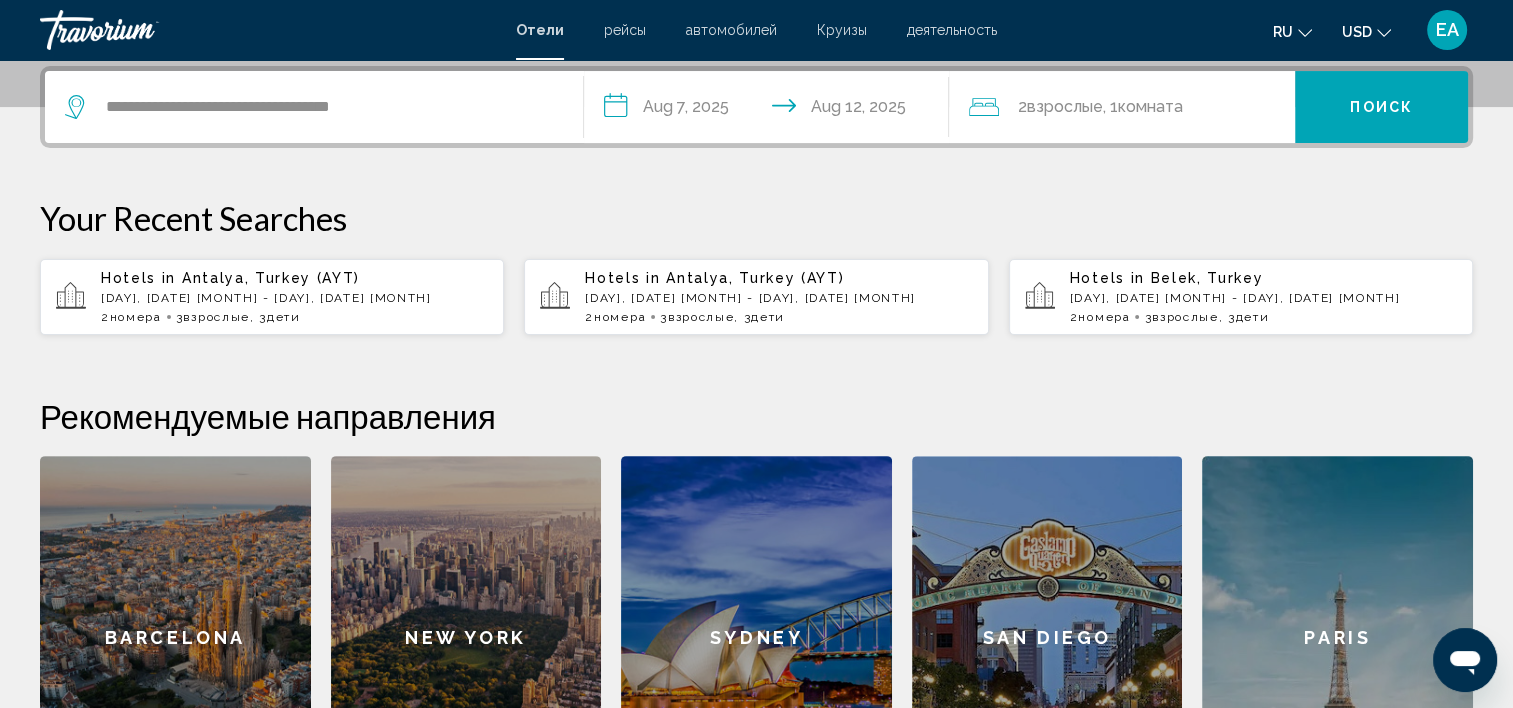click on "Your Recent Searches" at bounding box center [756, 218] 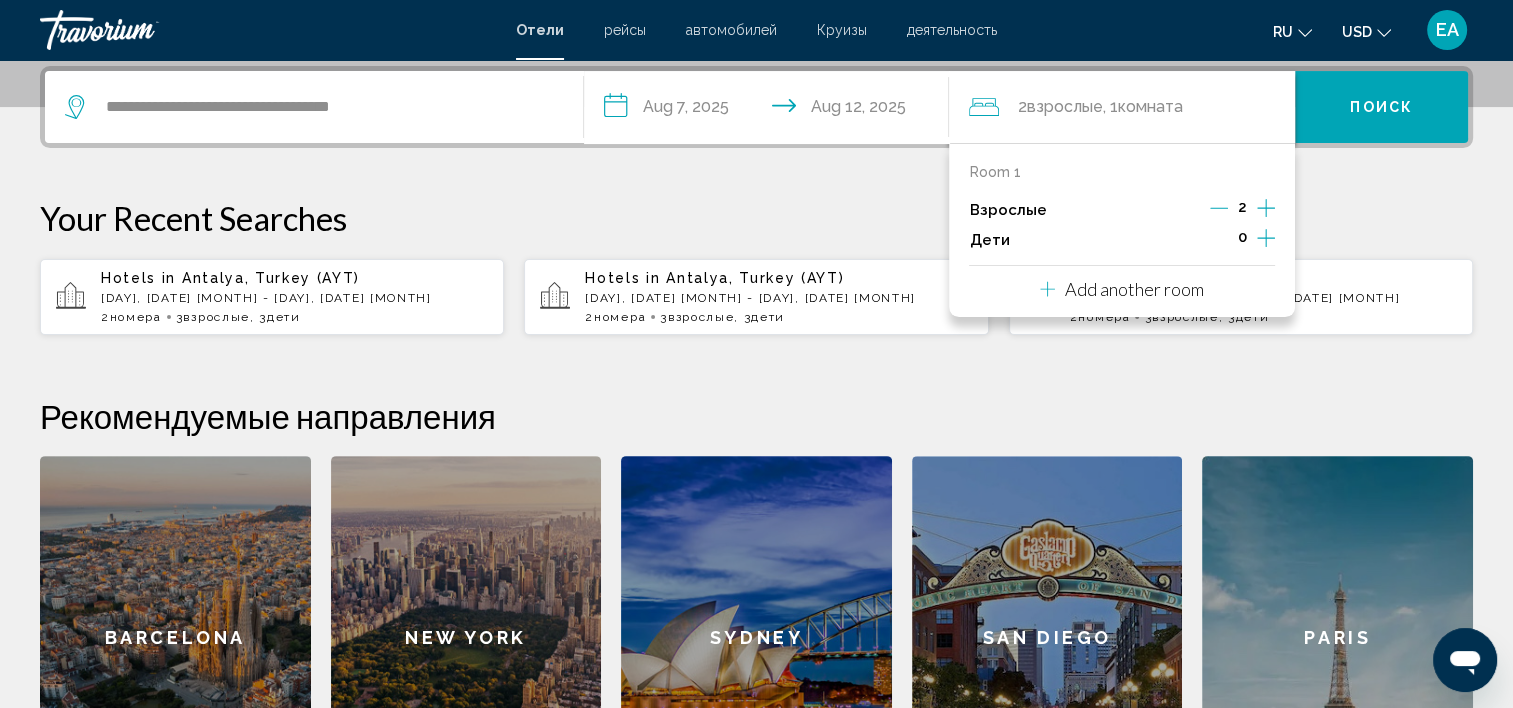 click 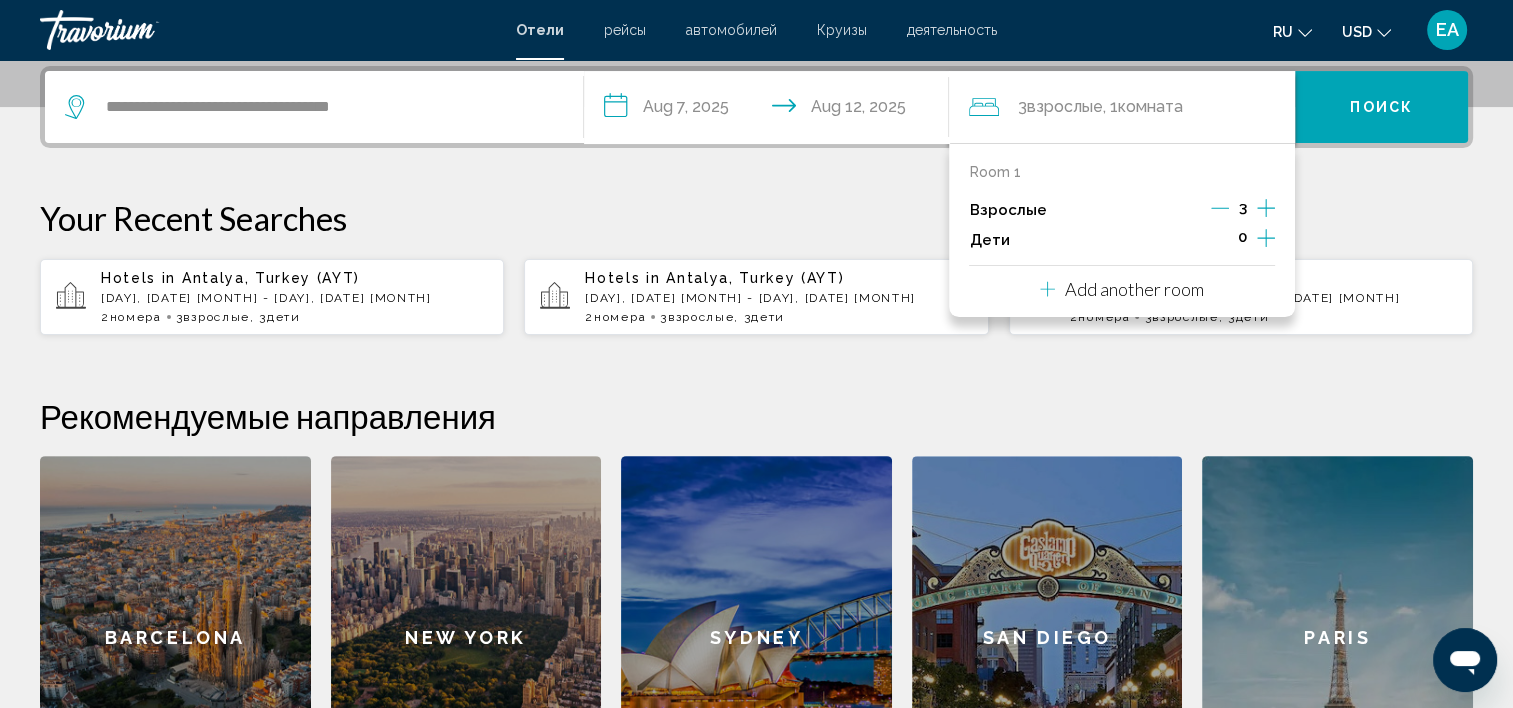 click 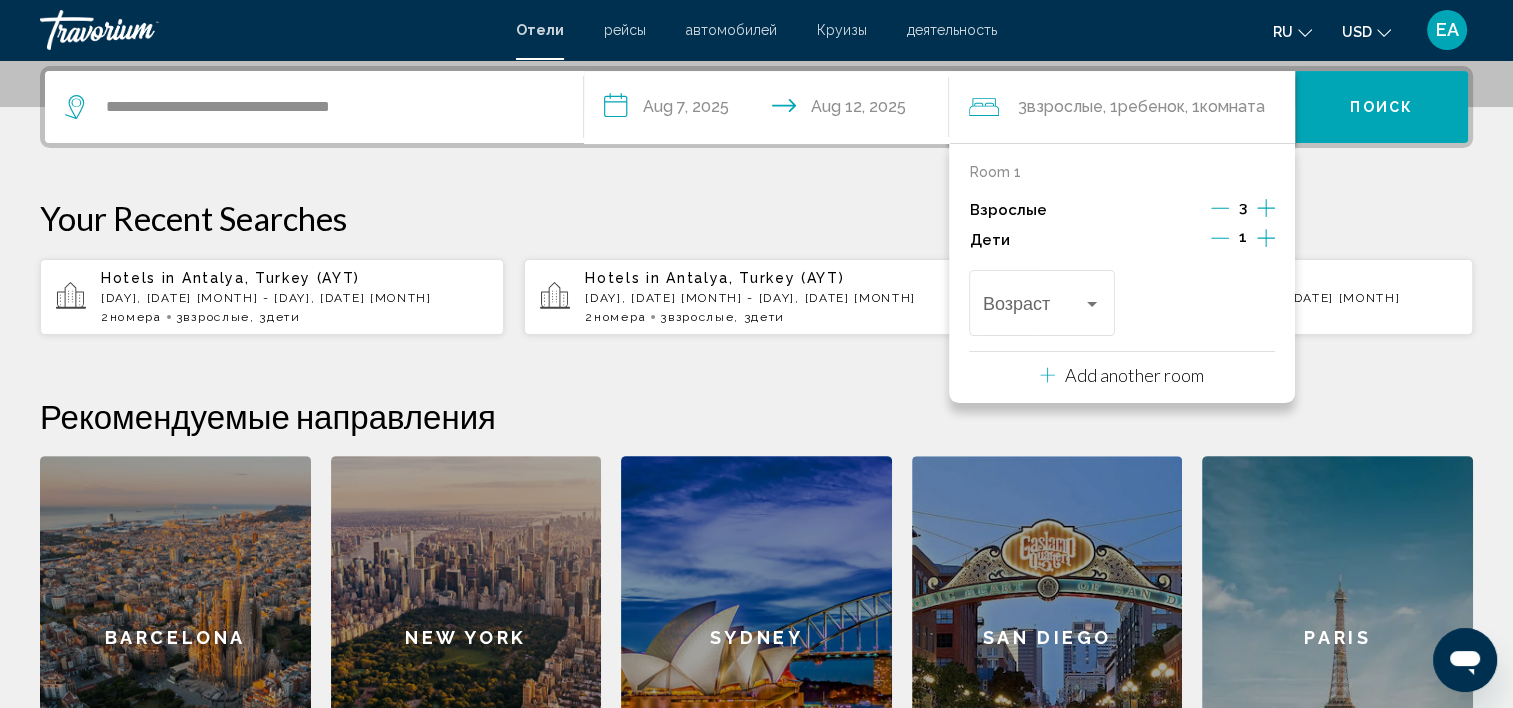 click 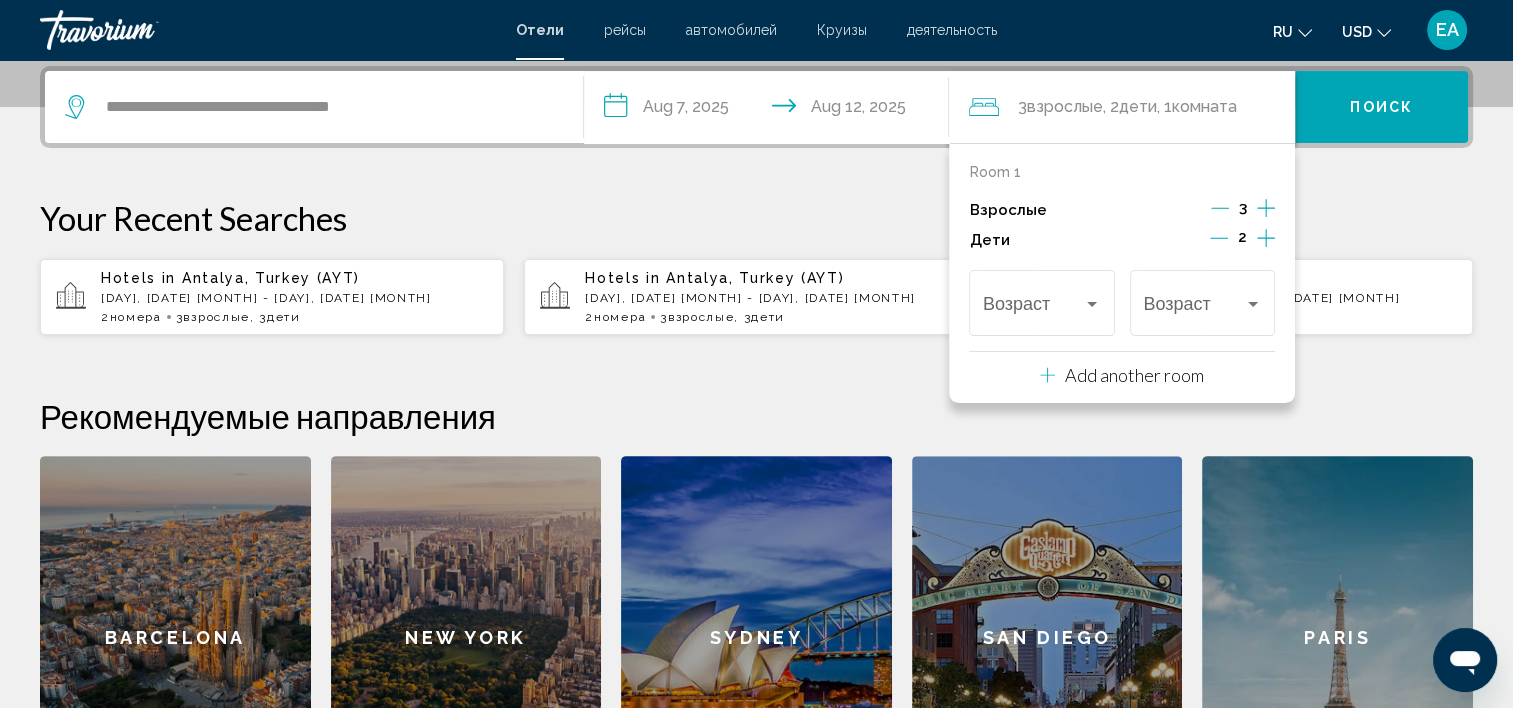 click on "Add another room" at bounding box center (1134, 375) 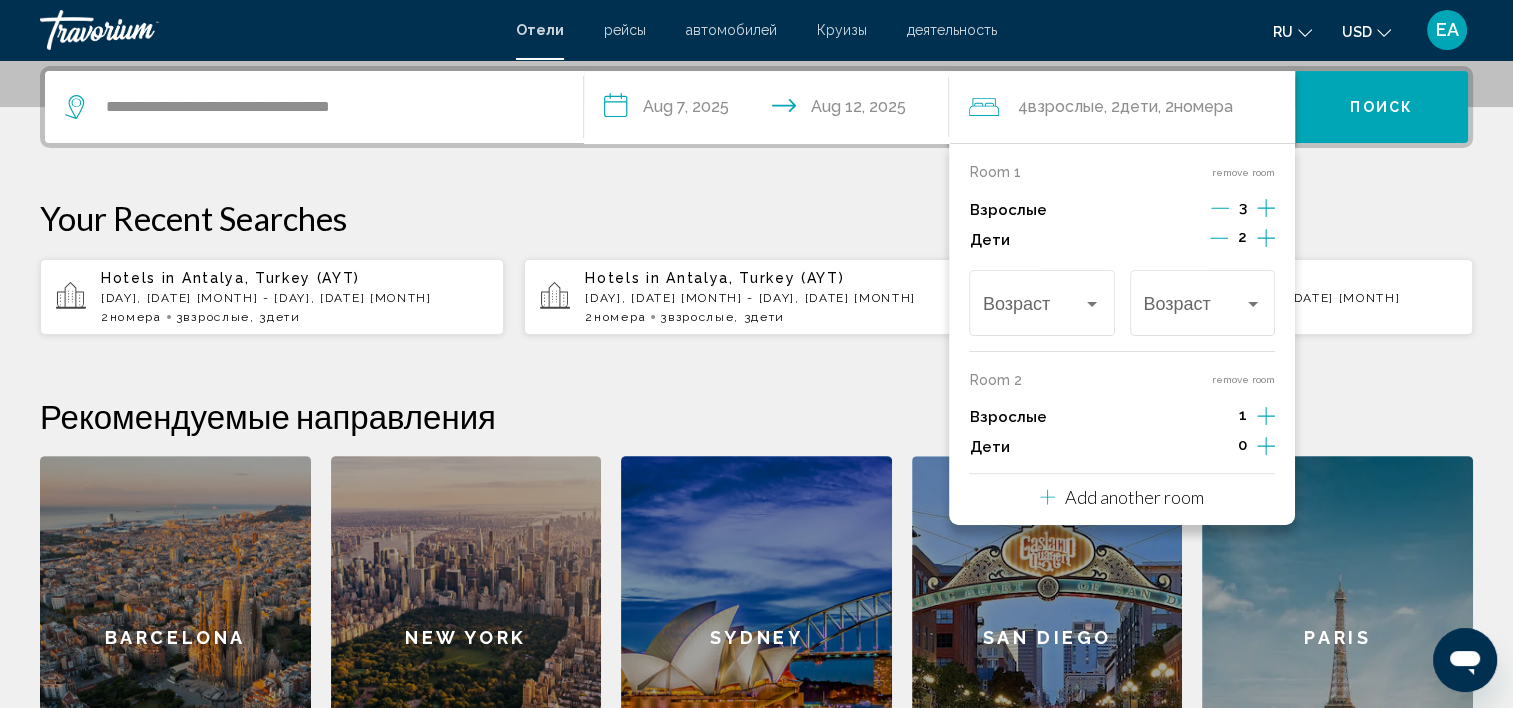 click on "Add another room" at bounding box center [1134, 497] 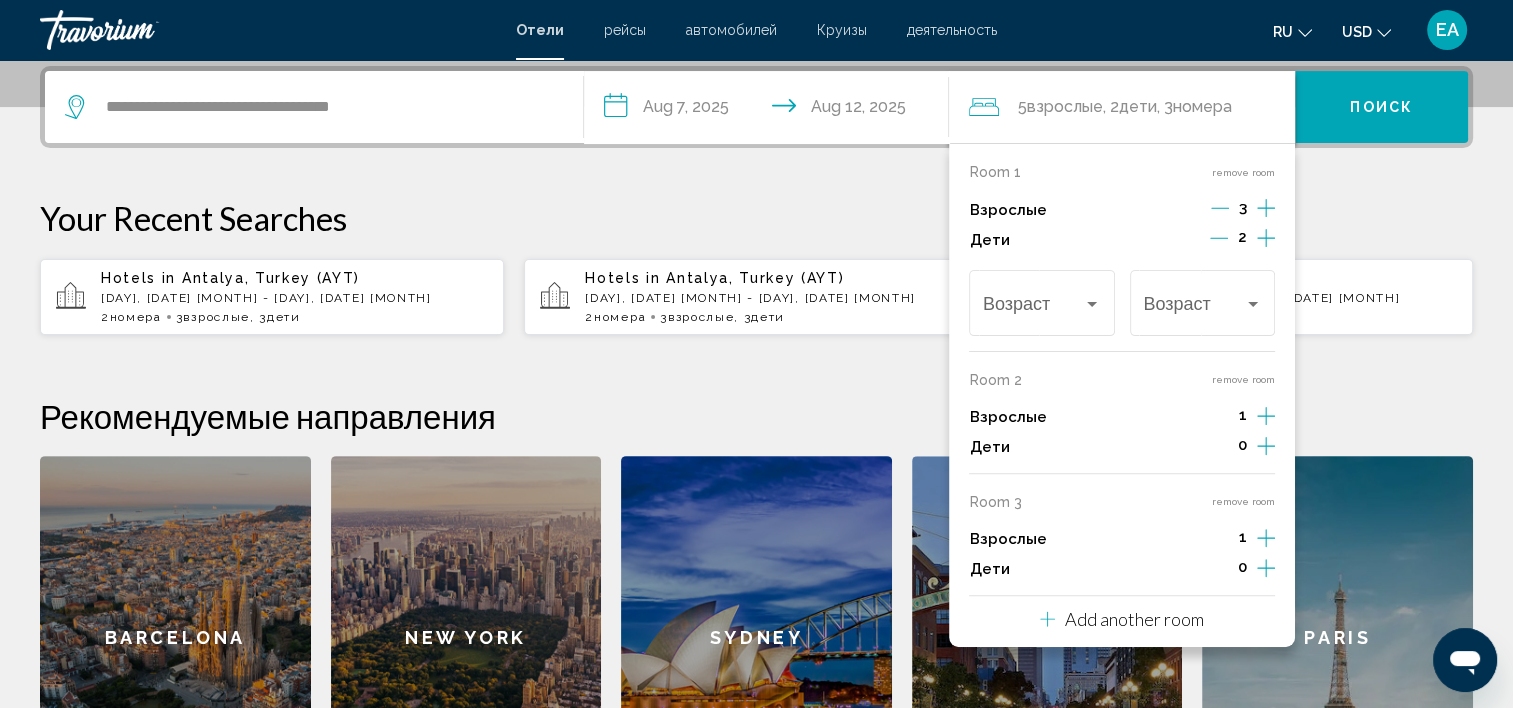 click 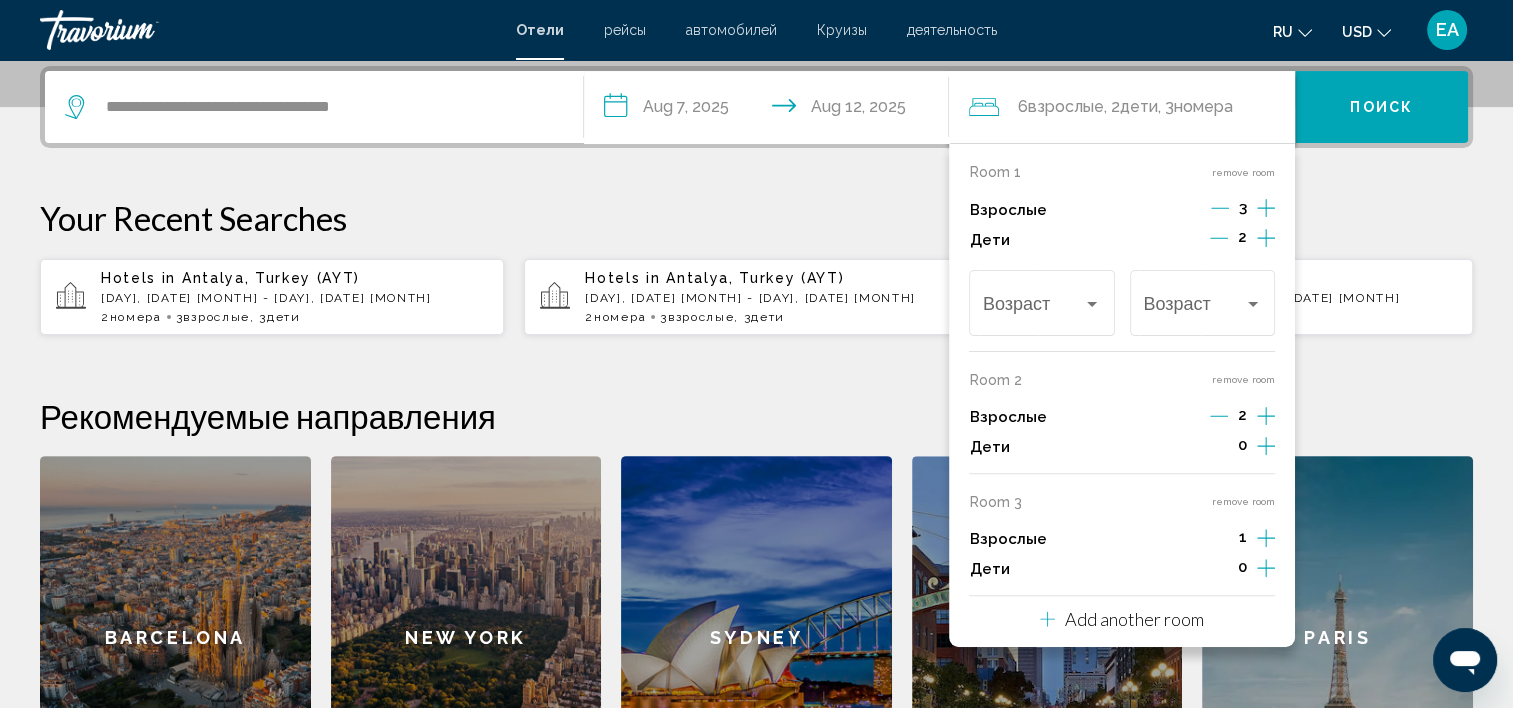 click 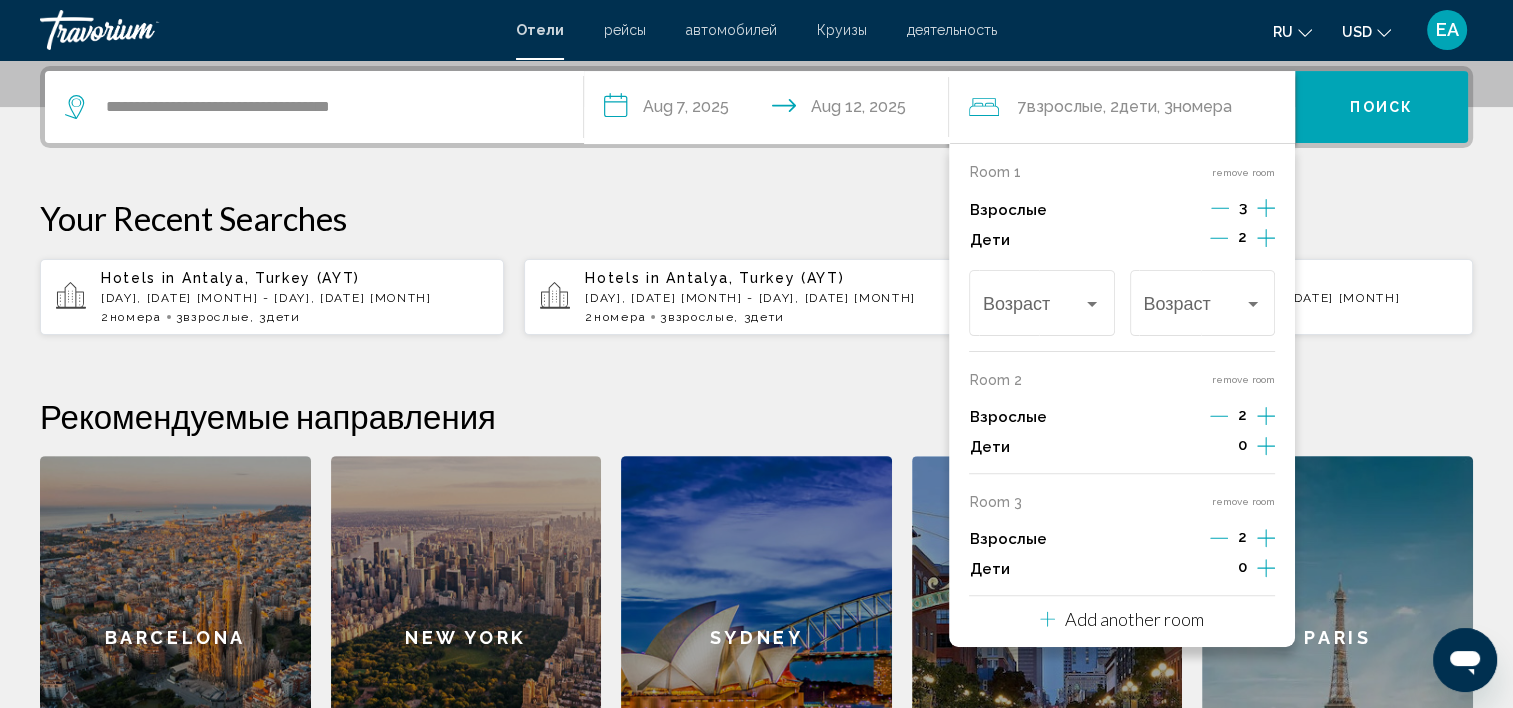 click 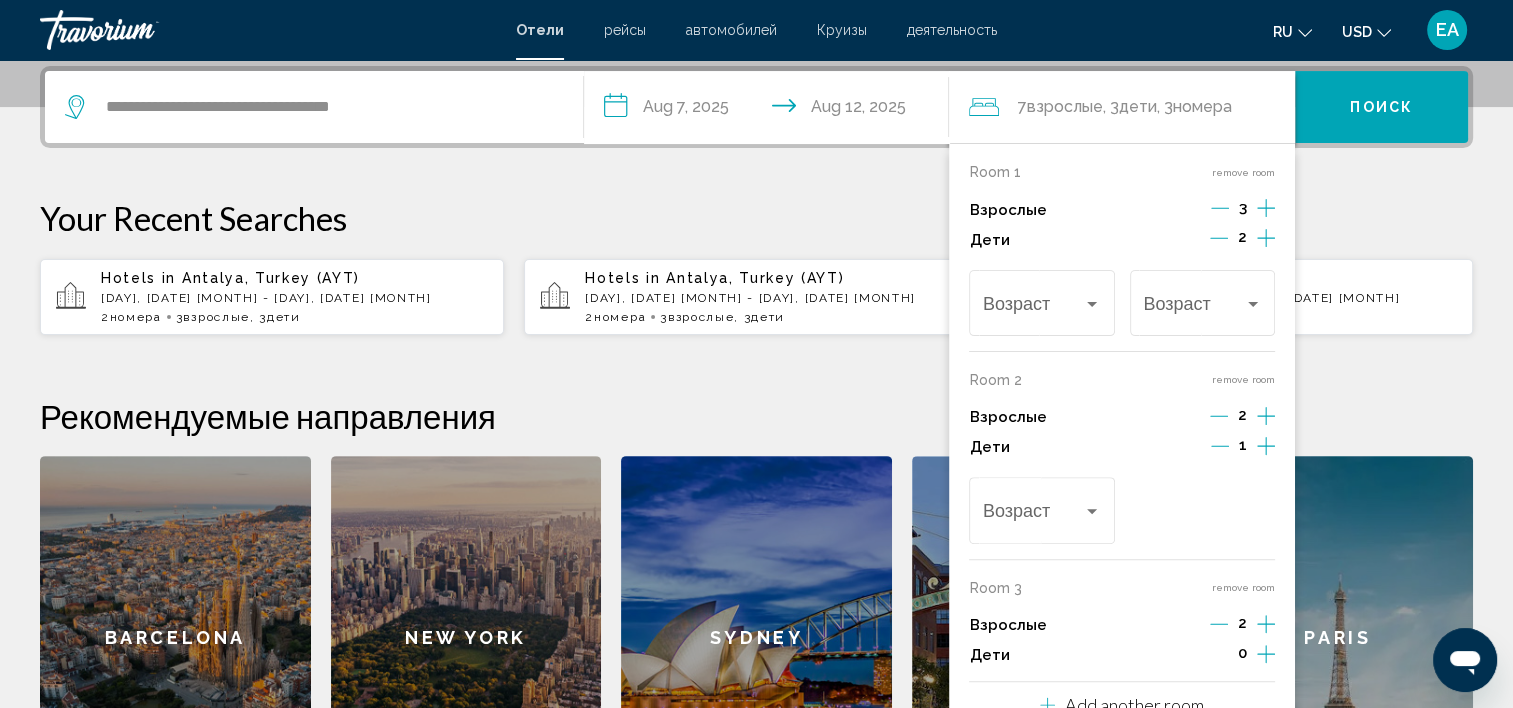 click 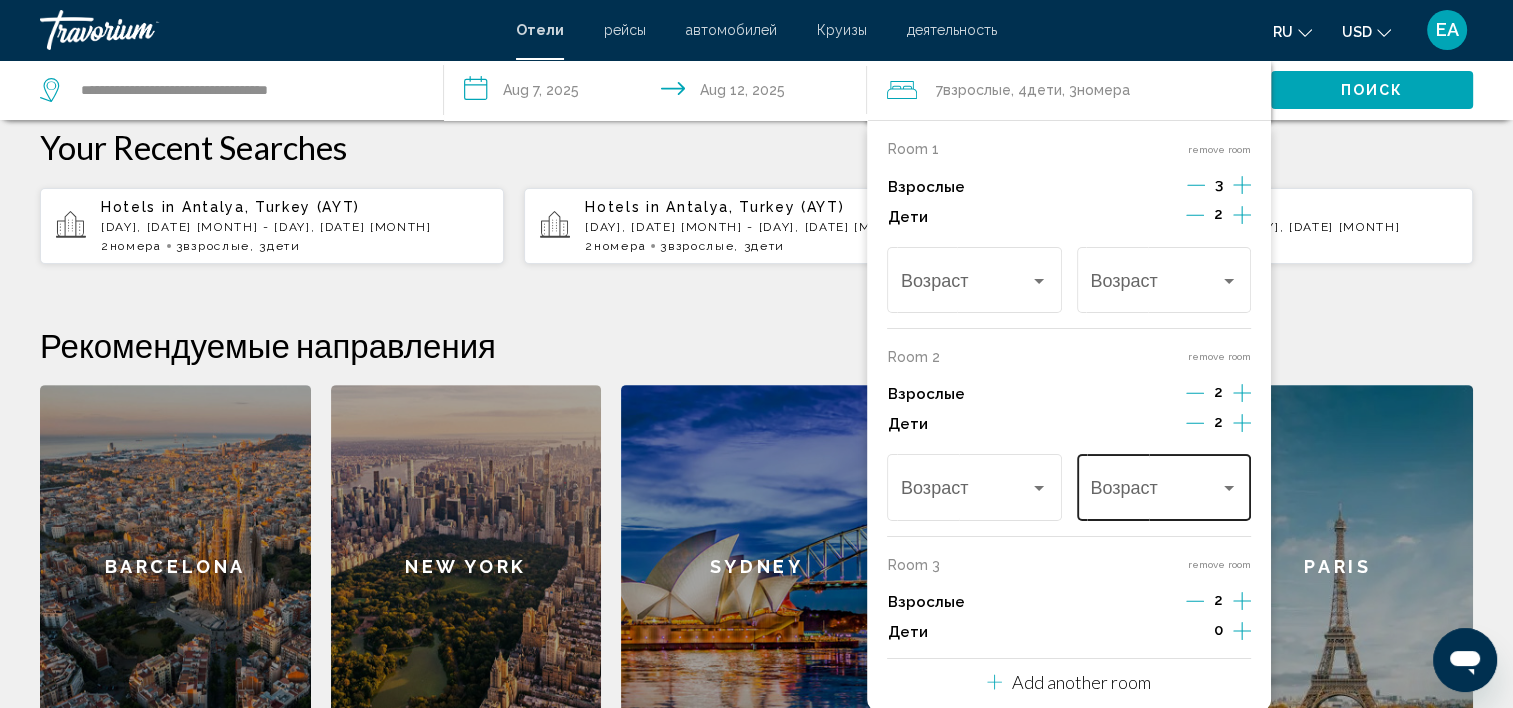 scroll, scrollTop: 693, scrollLeft: 0, axis: vertical 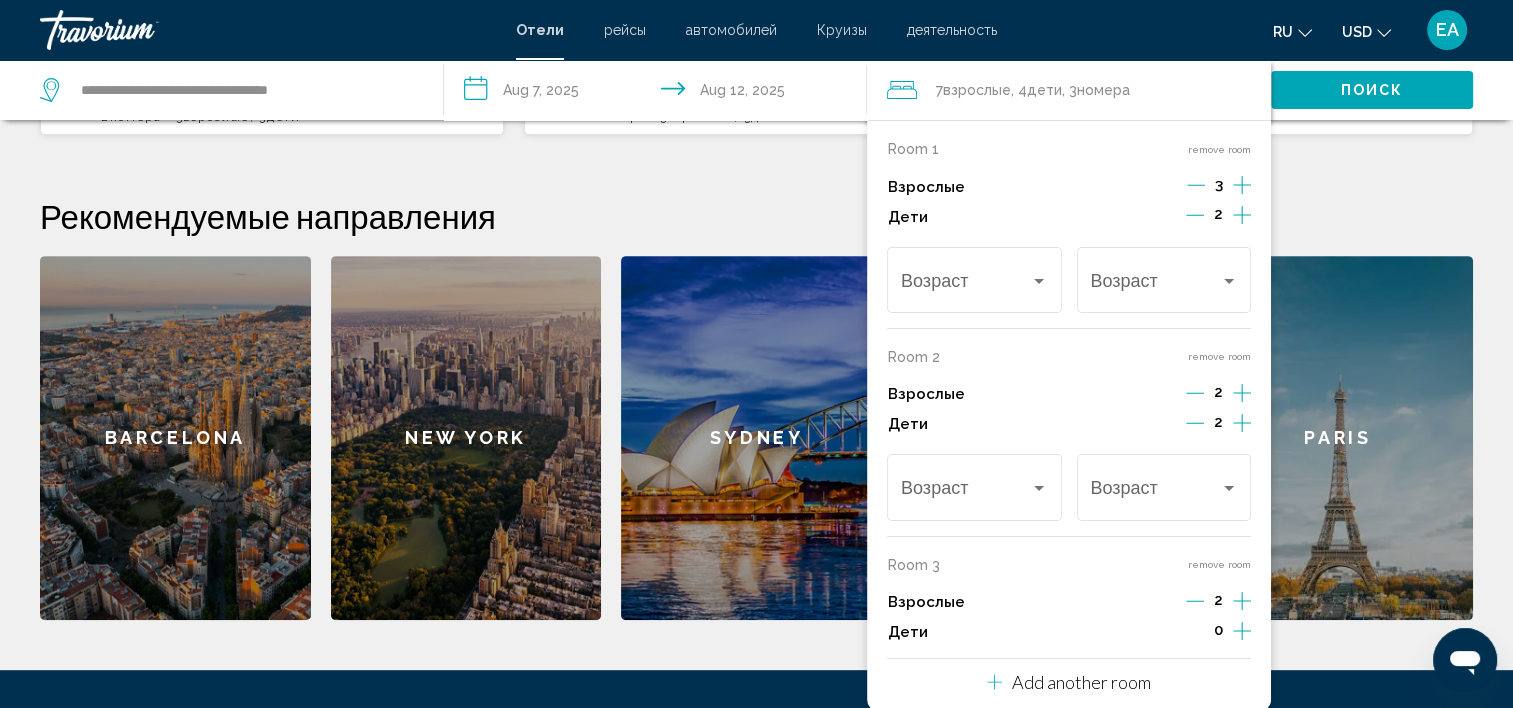 click 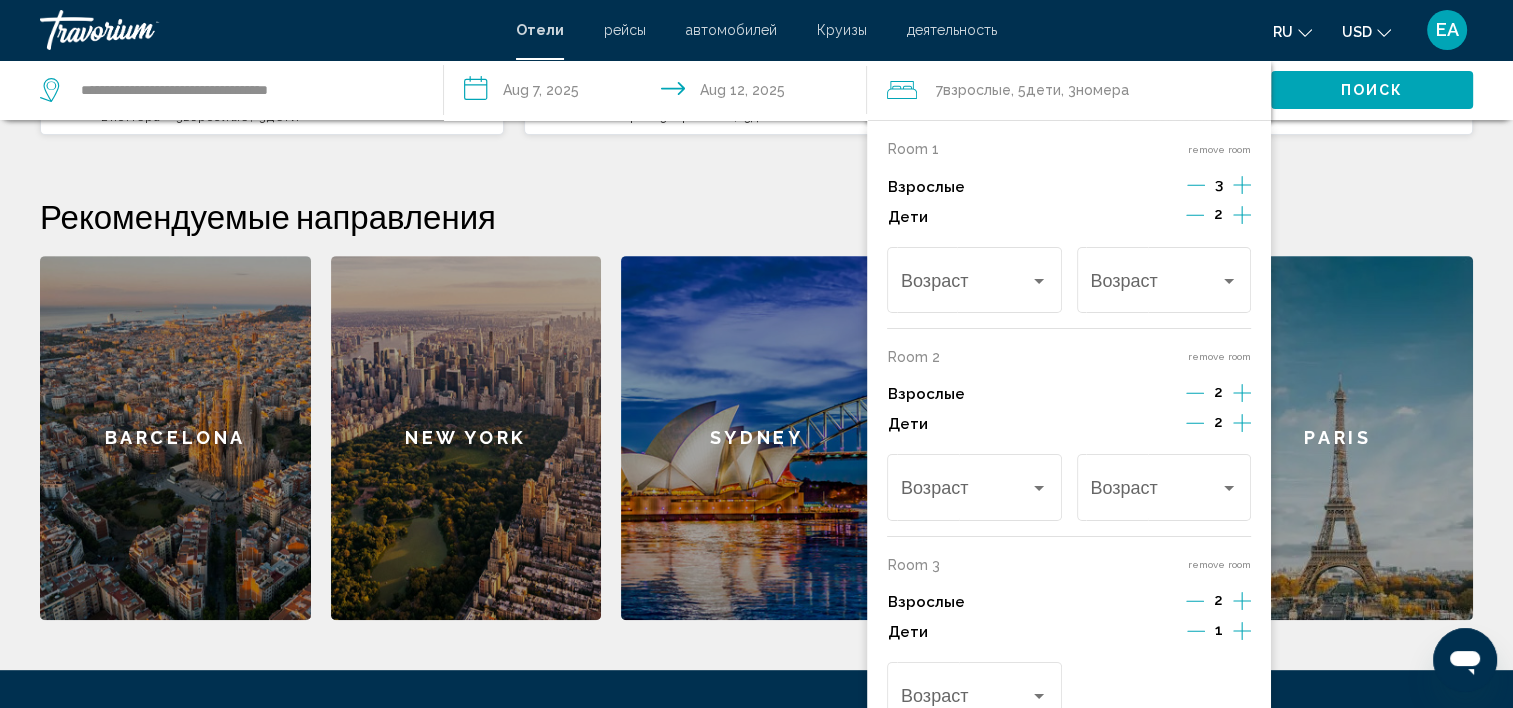 click 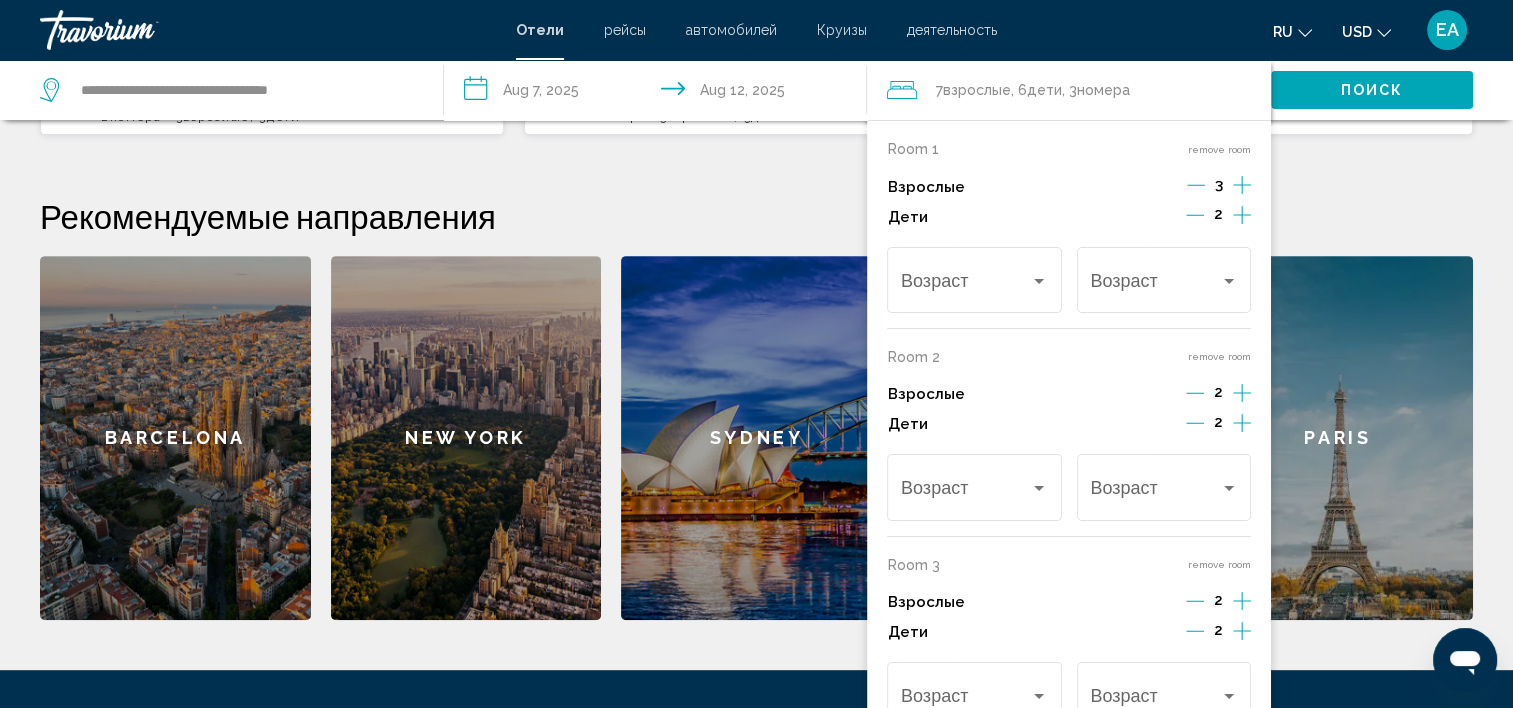 click on "Рекомендуемые направления" 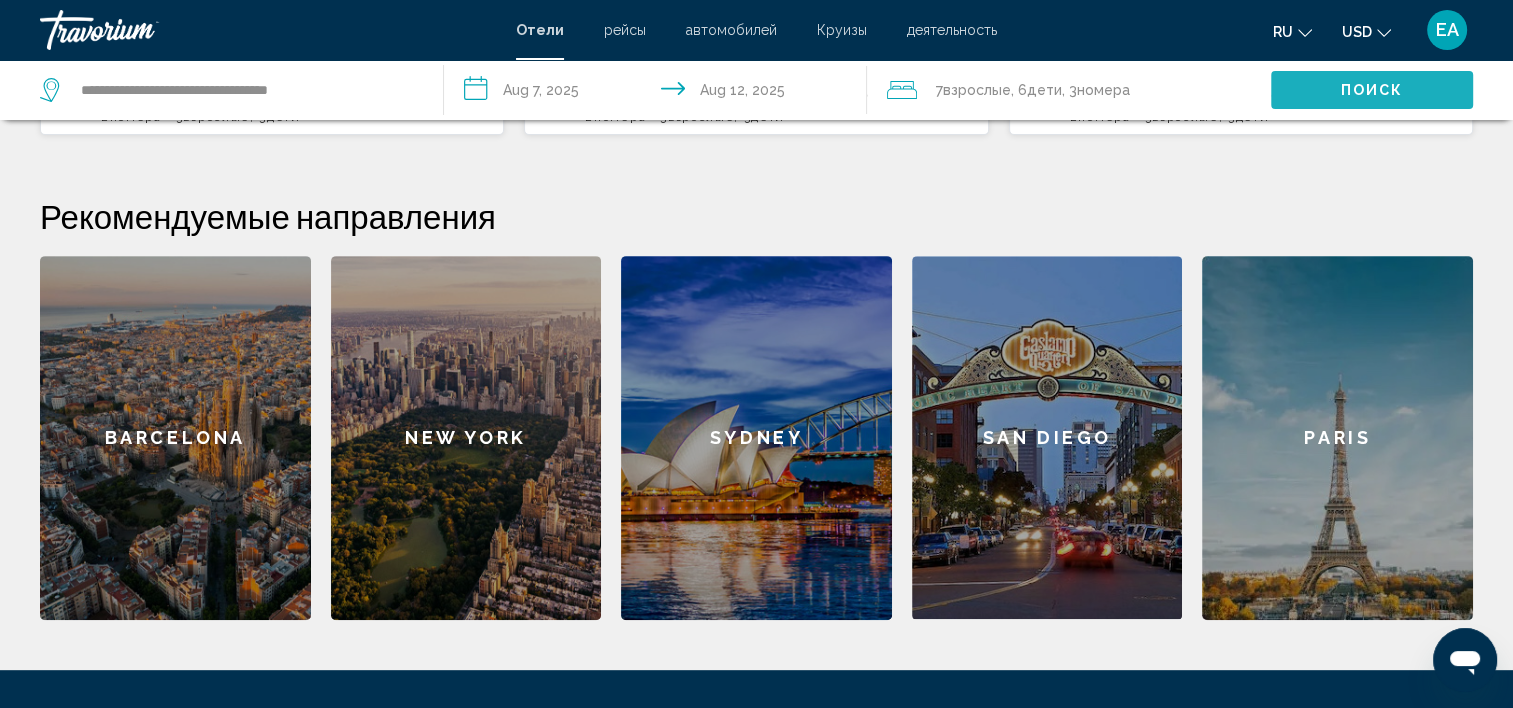click on "Поиск" at bounding box center (1372, 91) 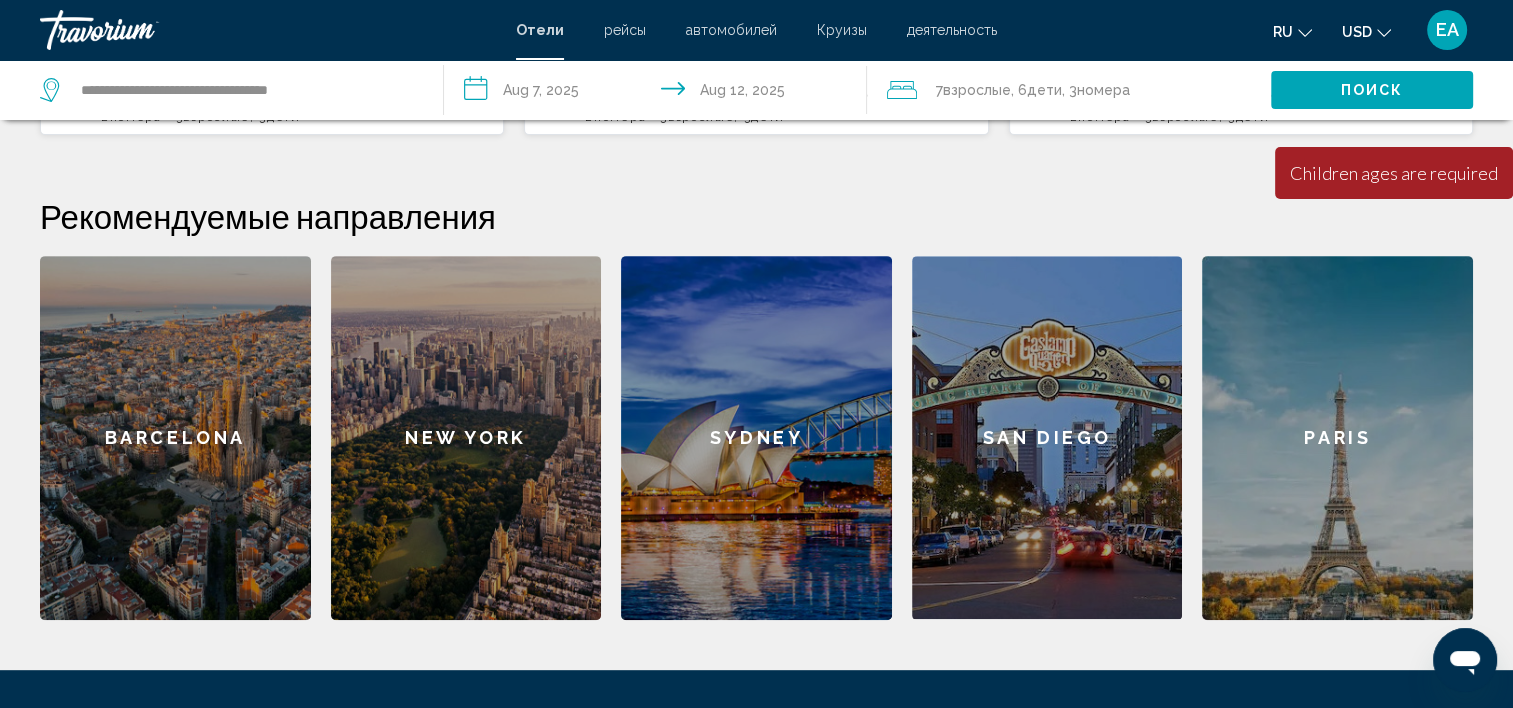 click on "**********" at bounding box center [756, 243] 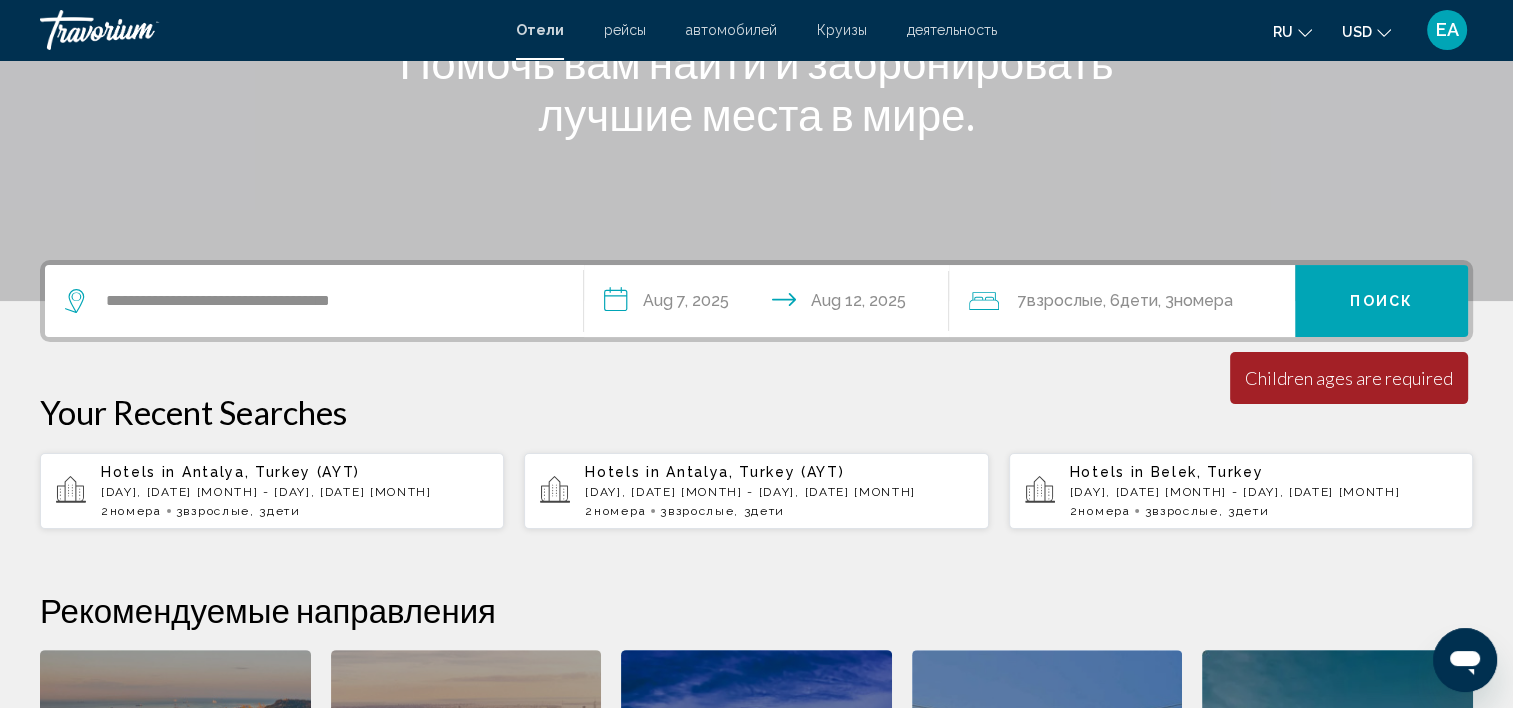 click on "Взрослые" 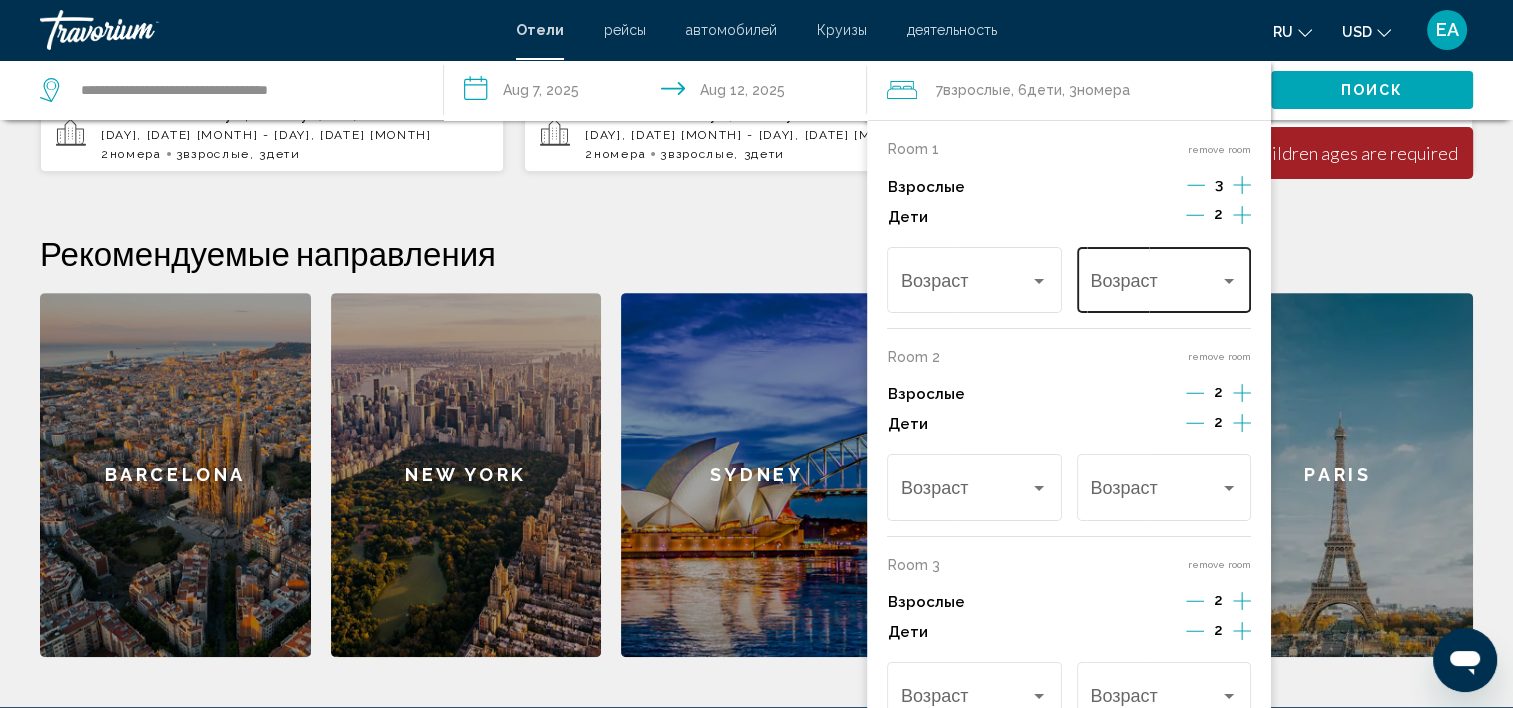 scroll, scrollTop: 693, scrollLeft: 0, axis: vertical 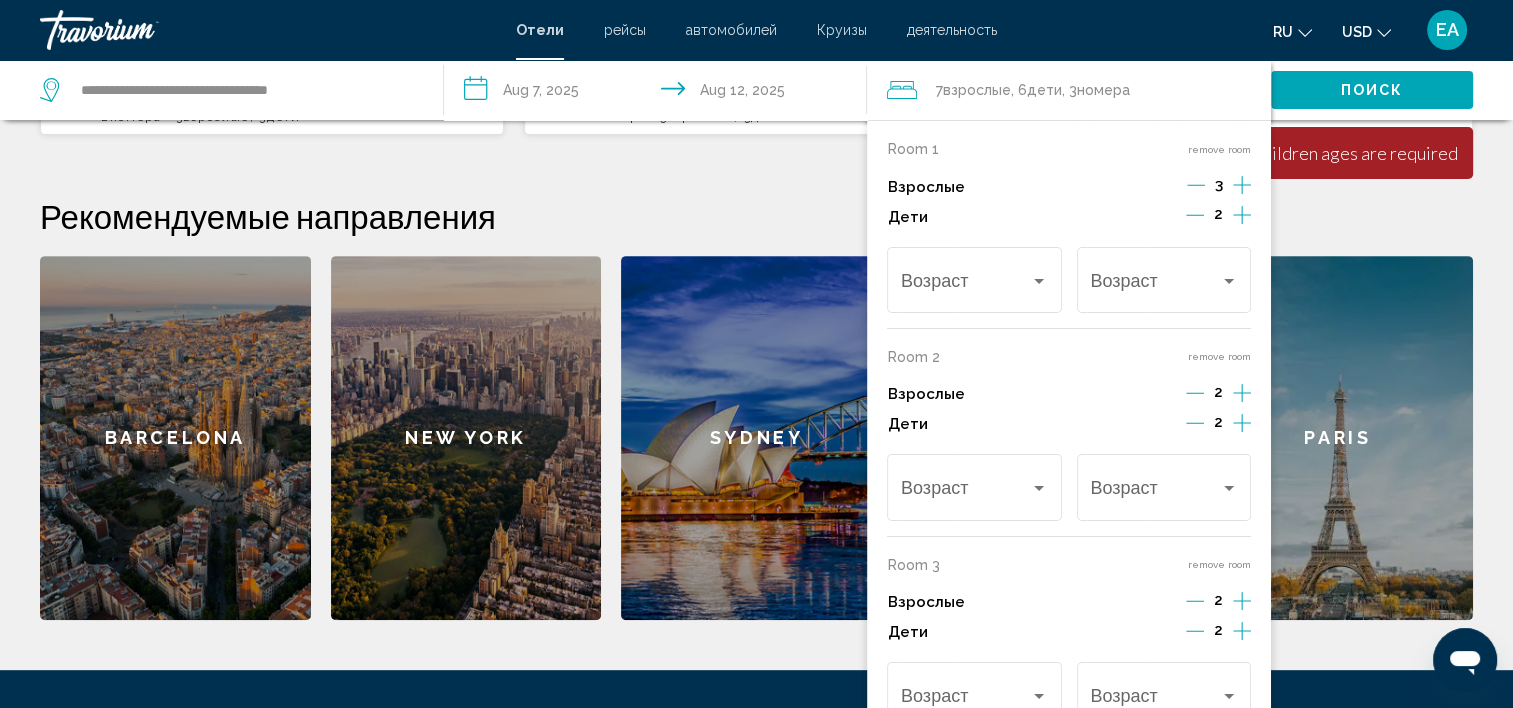 click 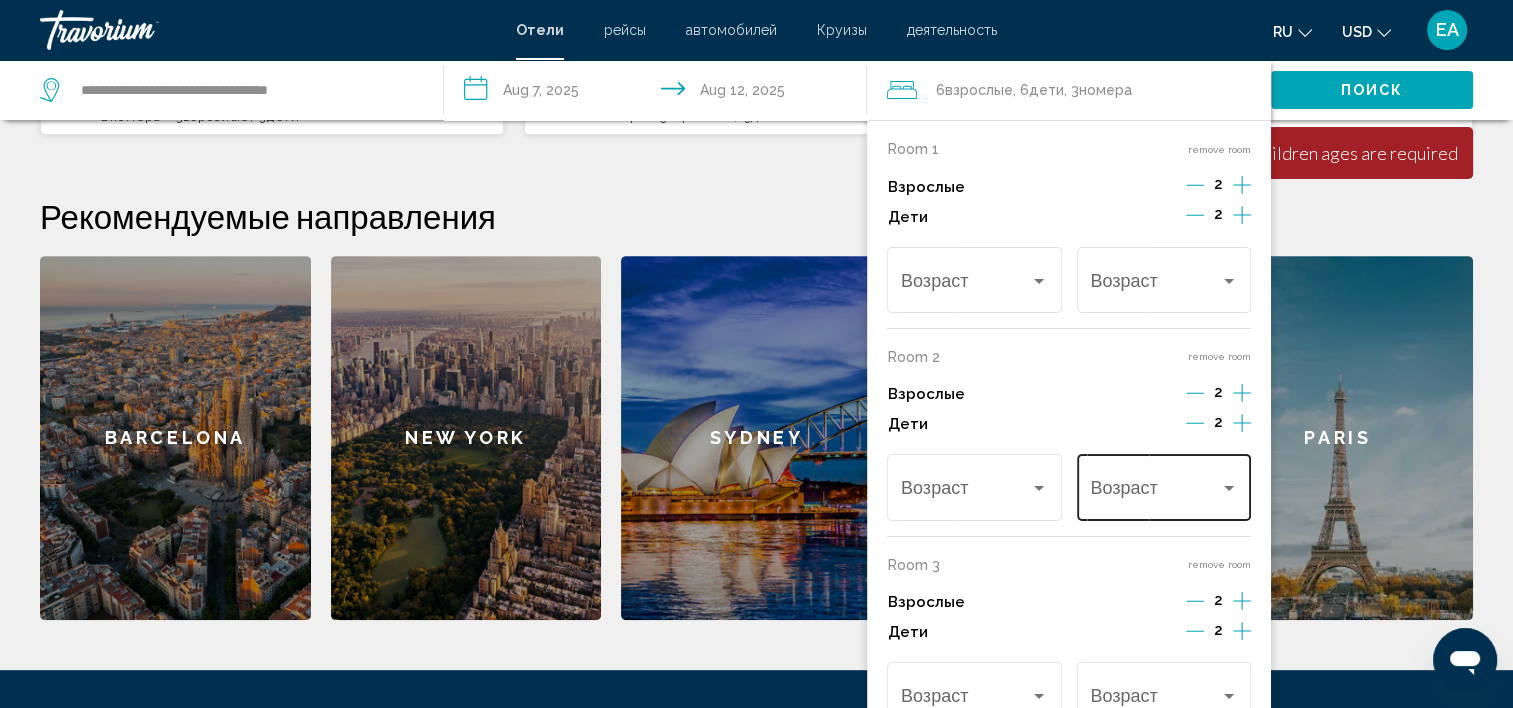 scroll, scrollTop: 899, scrollLeft: 0, axis: vertical 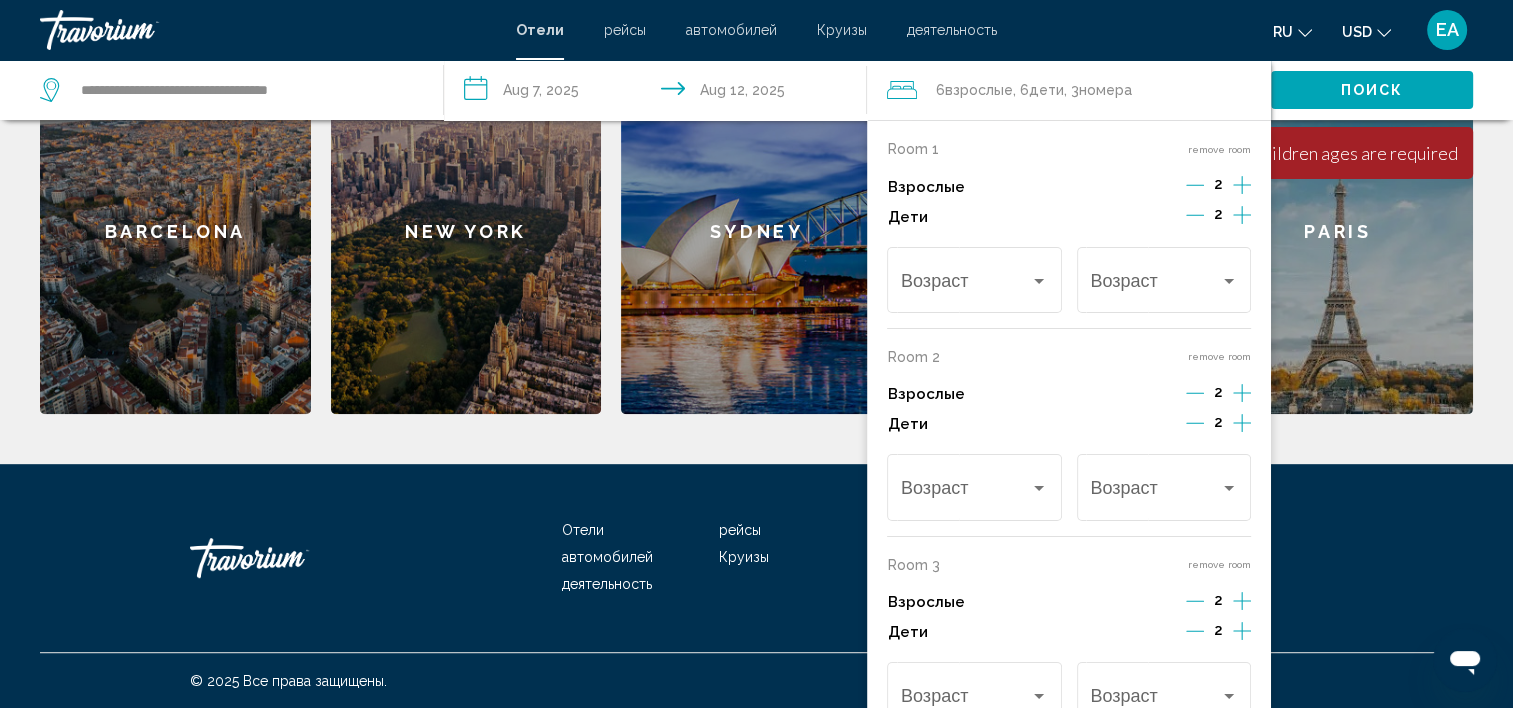 click on "Поиск" at bounding box center (1372, 91) 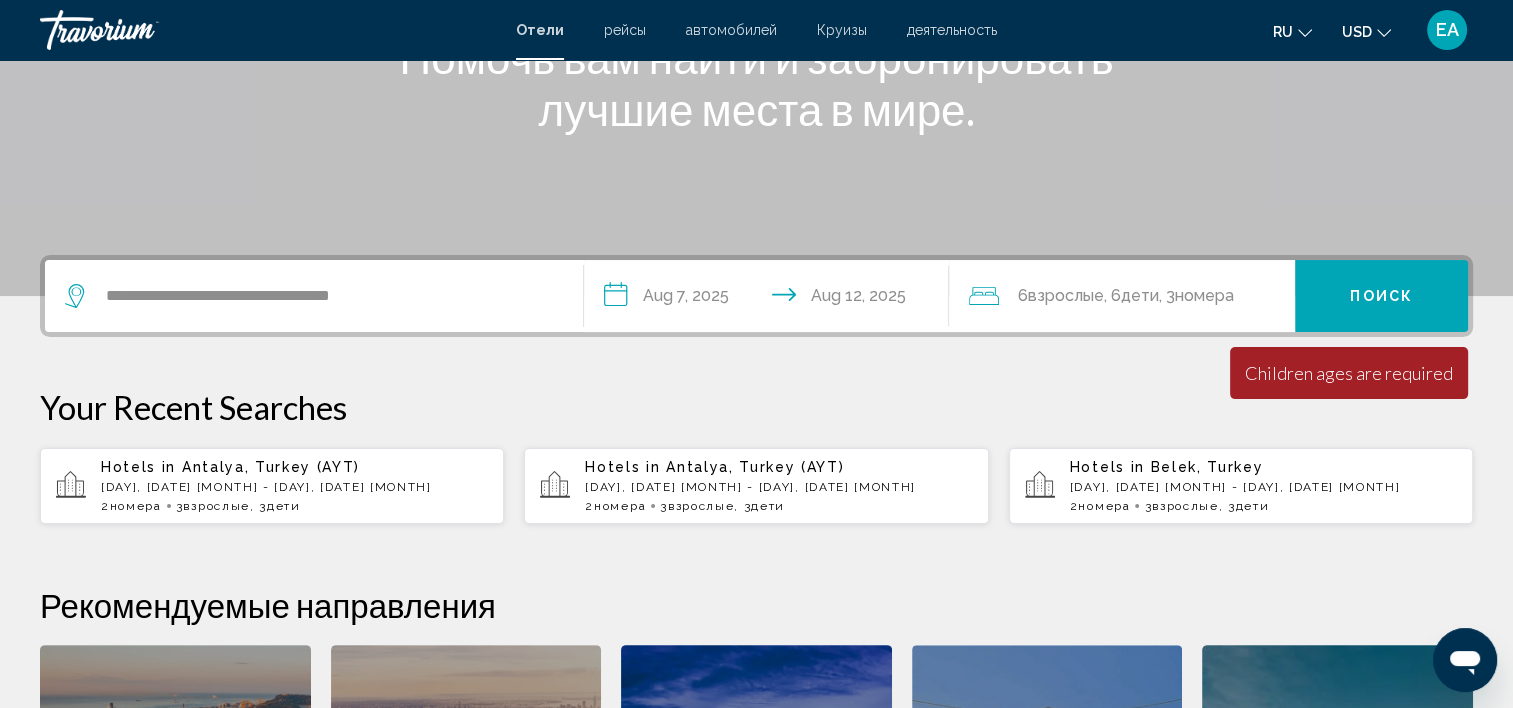 scroll, scrollTop: 299, scrollLeft: 0, axis: vertical 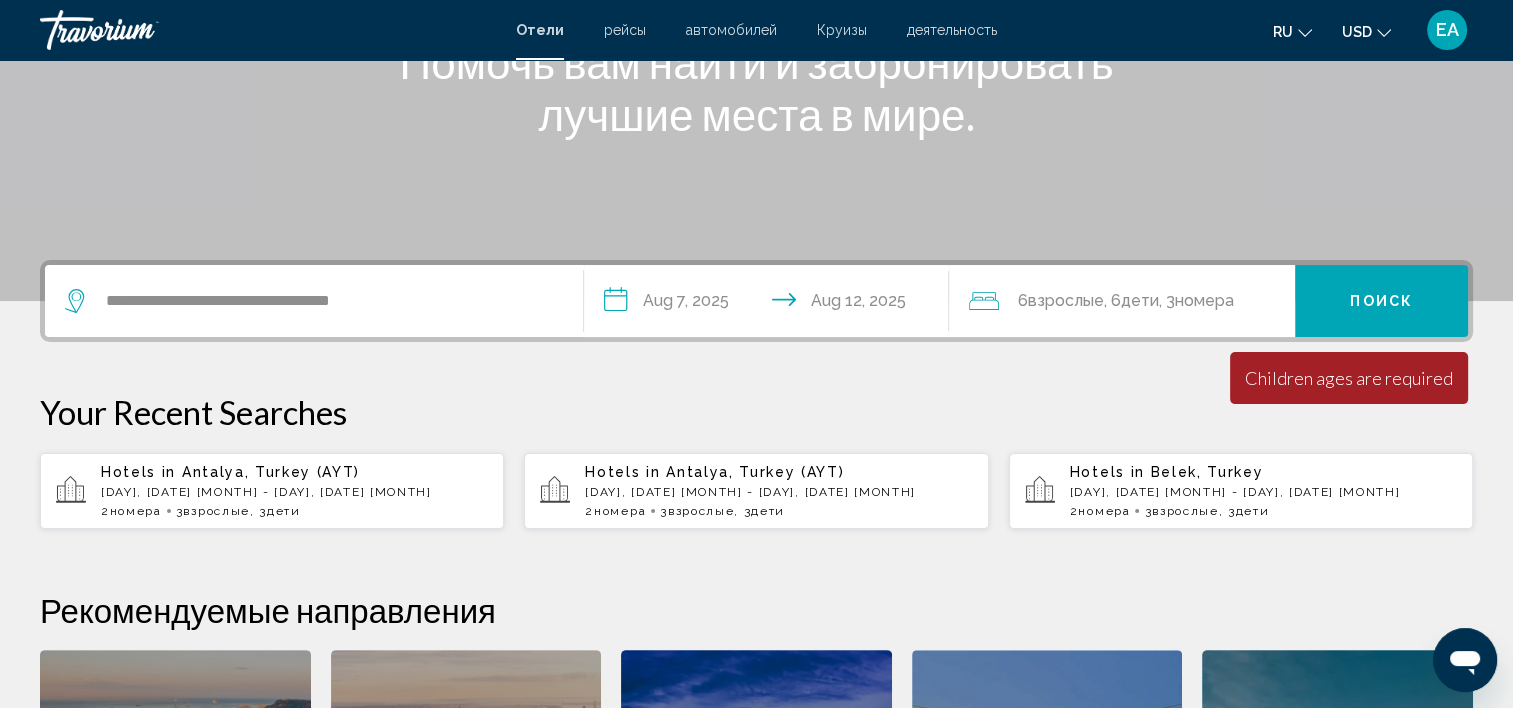 click on "Взрослые" 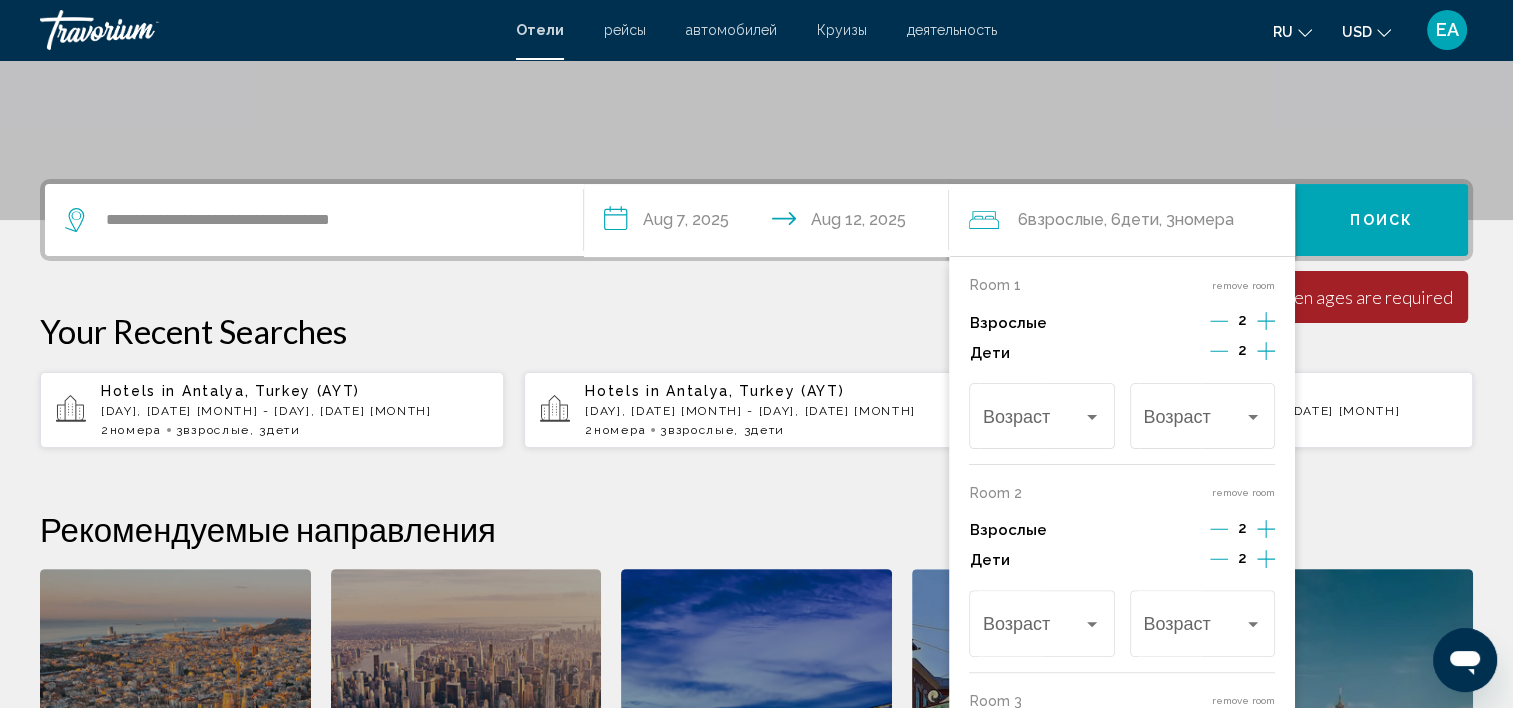 scroll, scrollTop: 493, scrollLeft: 0, axis: vertical 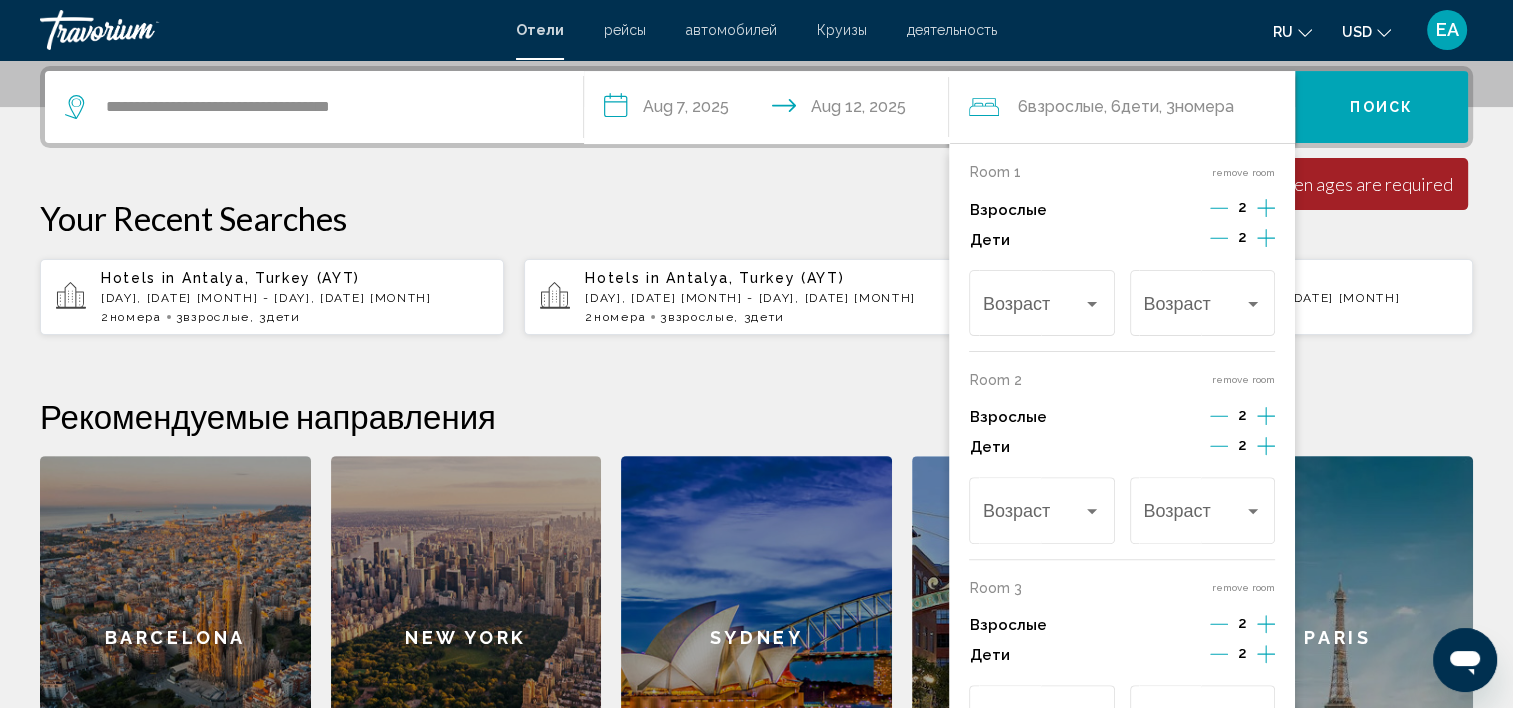 click on "**********" at bounding box center [756, 443] 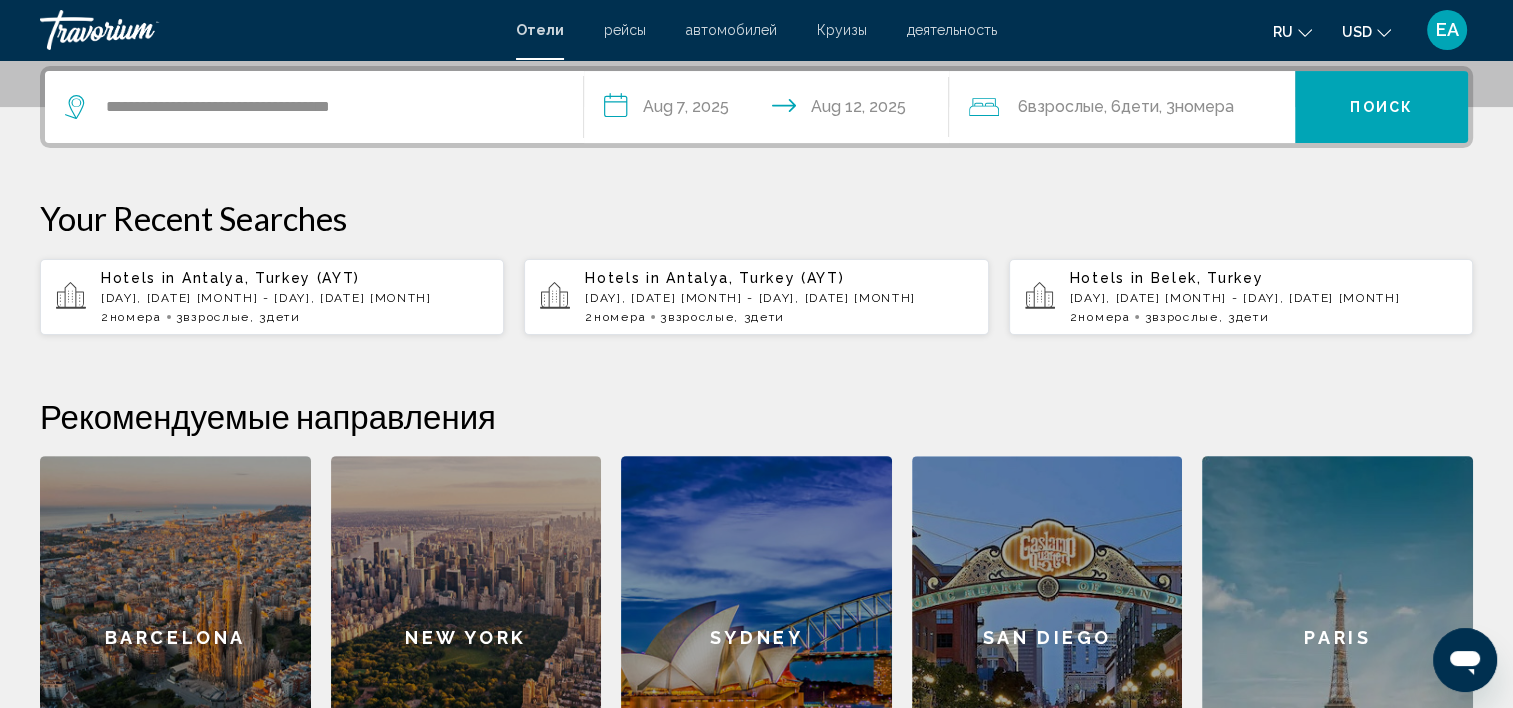 click on "Поиск" at bounding box center (1381, 108) 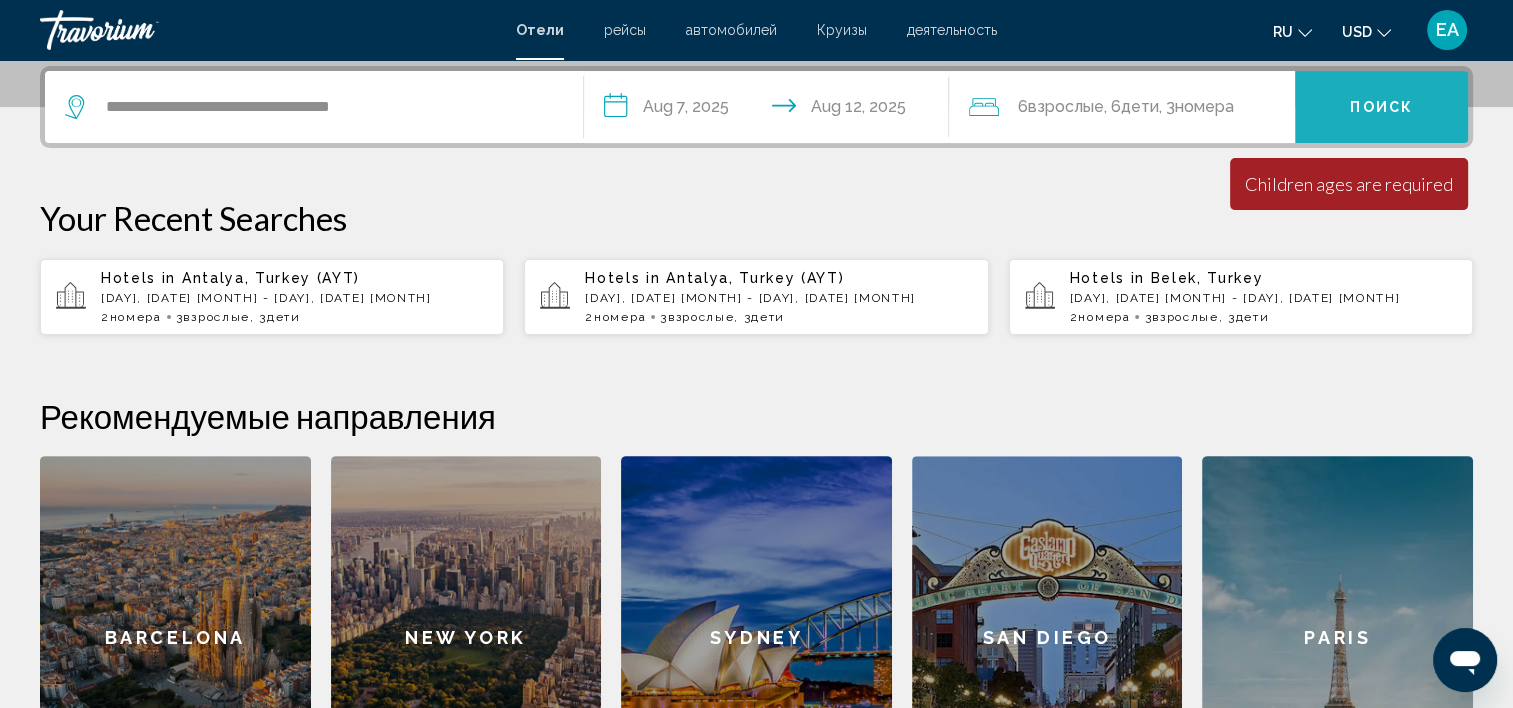 click on "Поиск" at bounding box center (1381, 108) 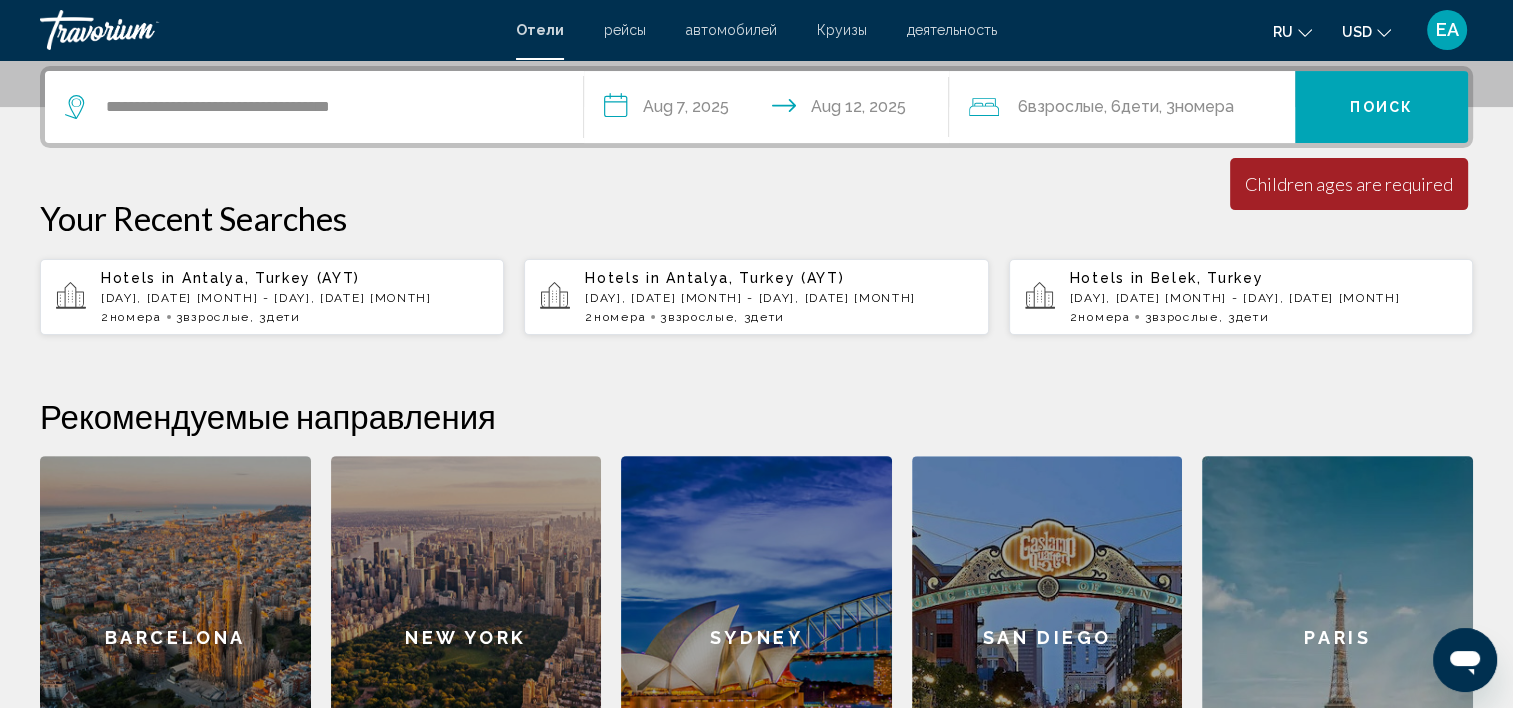 click on ", 6  Ребенок Дети" 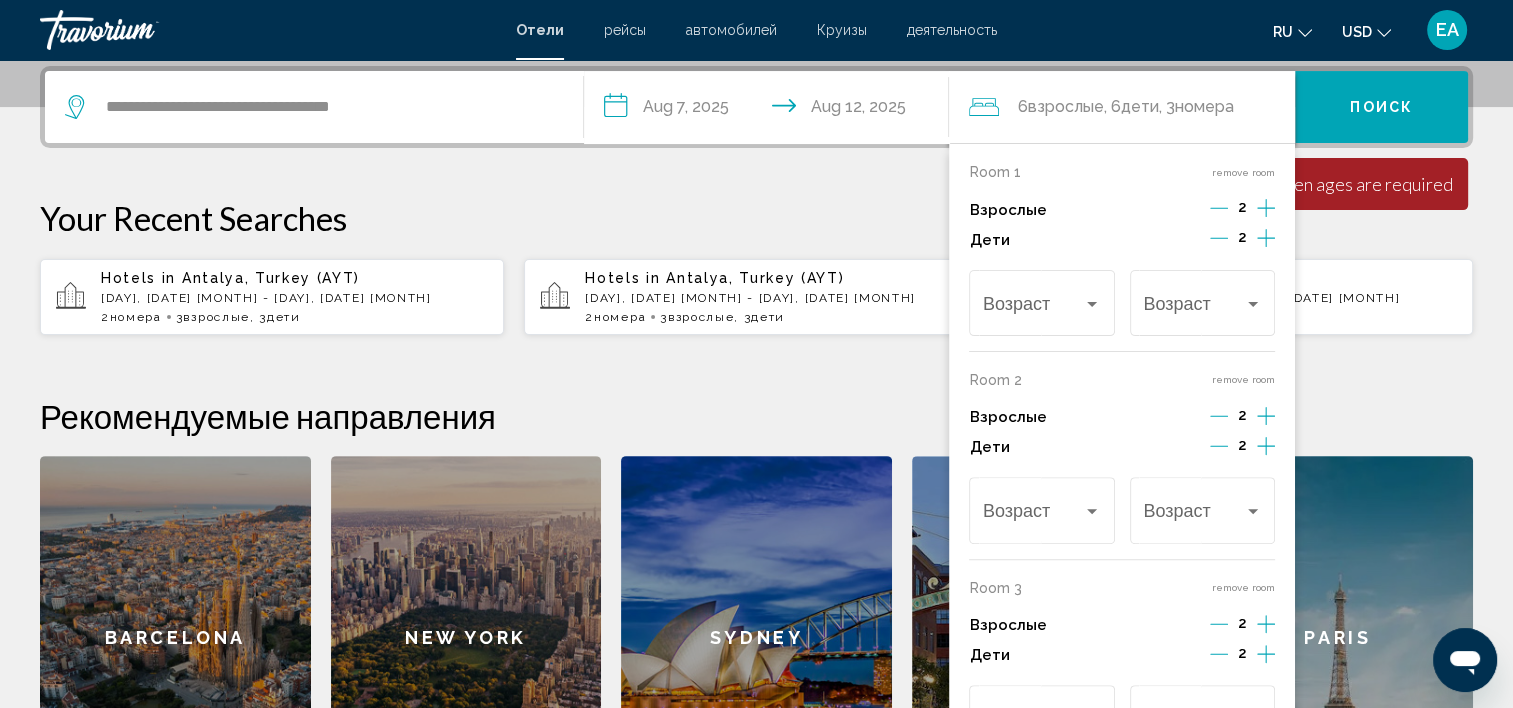 click 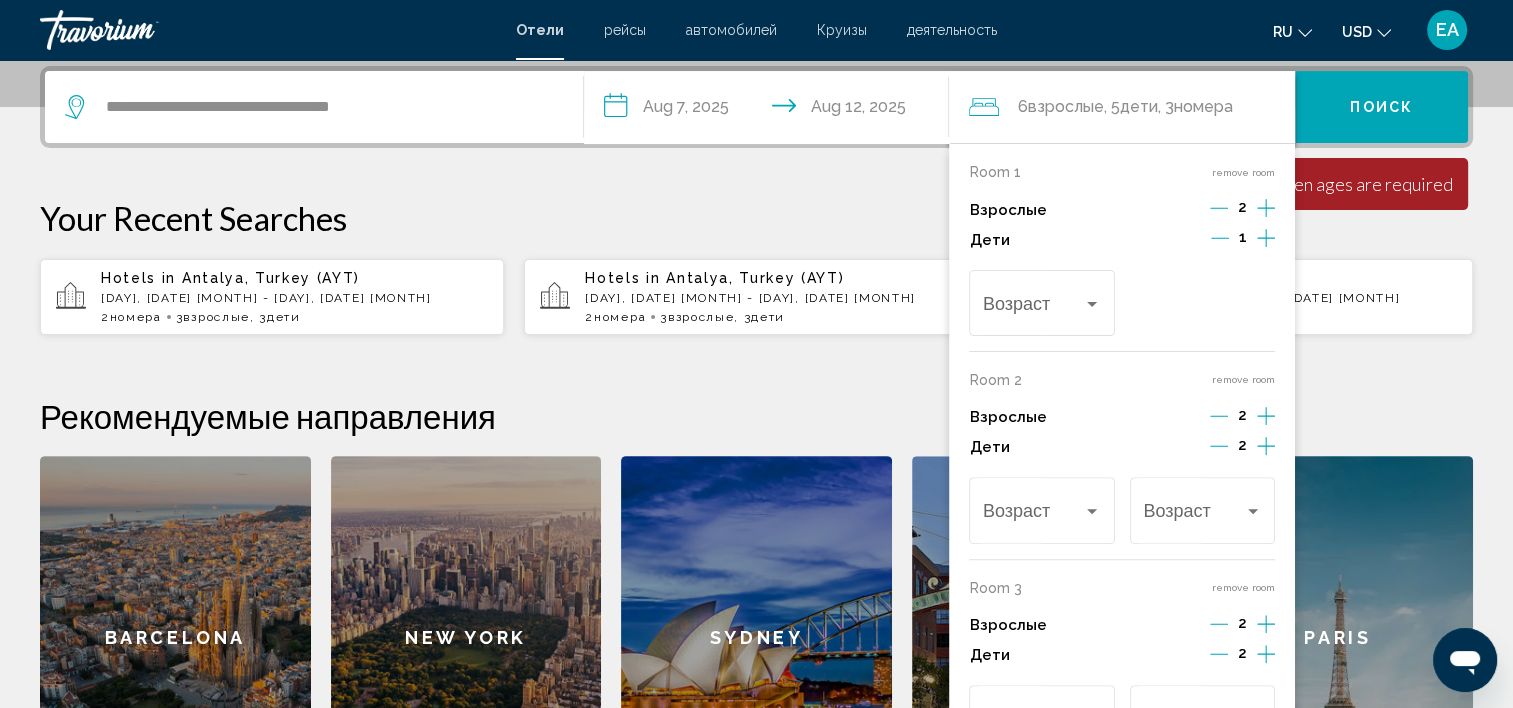 click 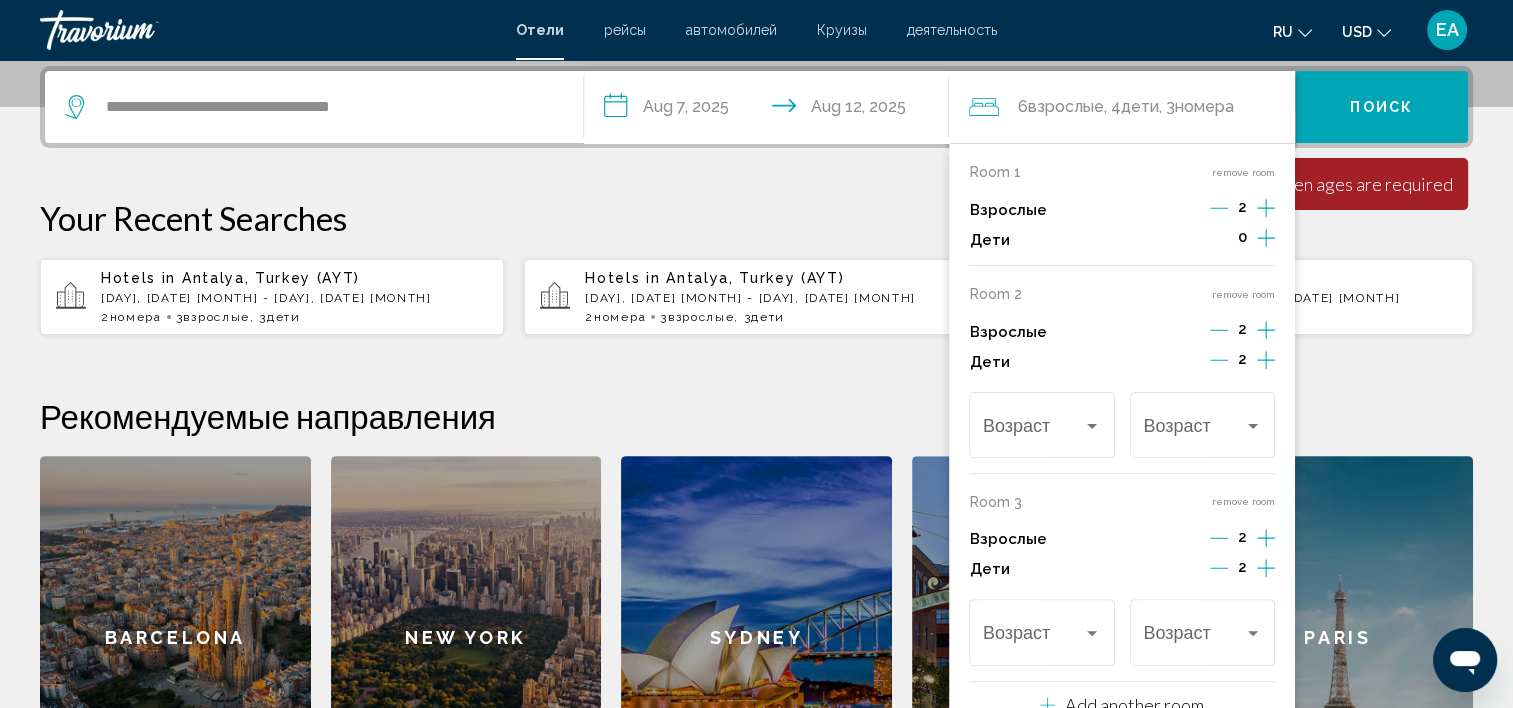 click 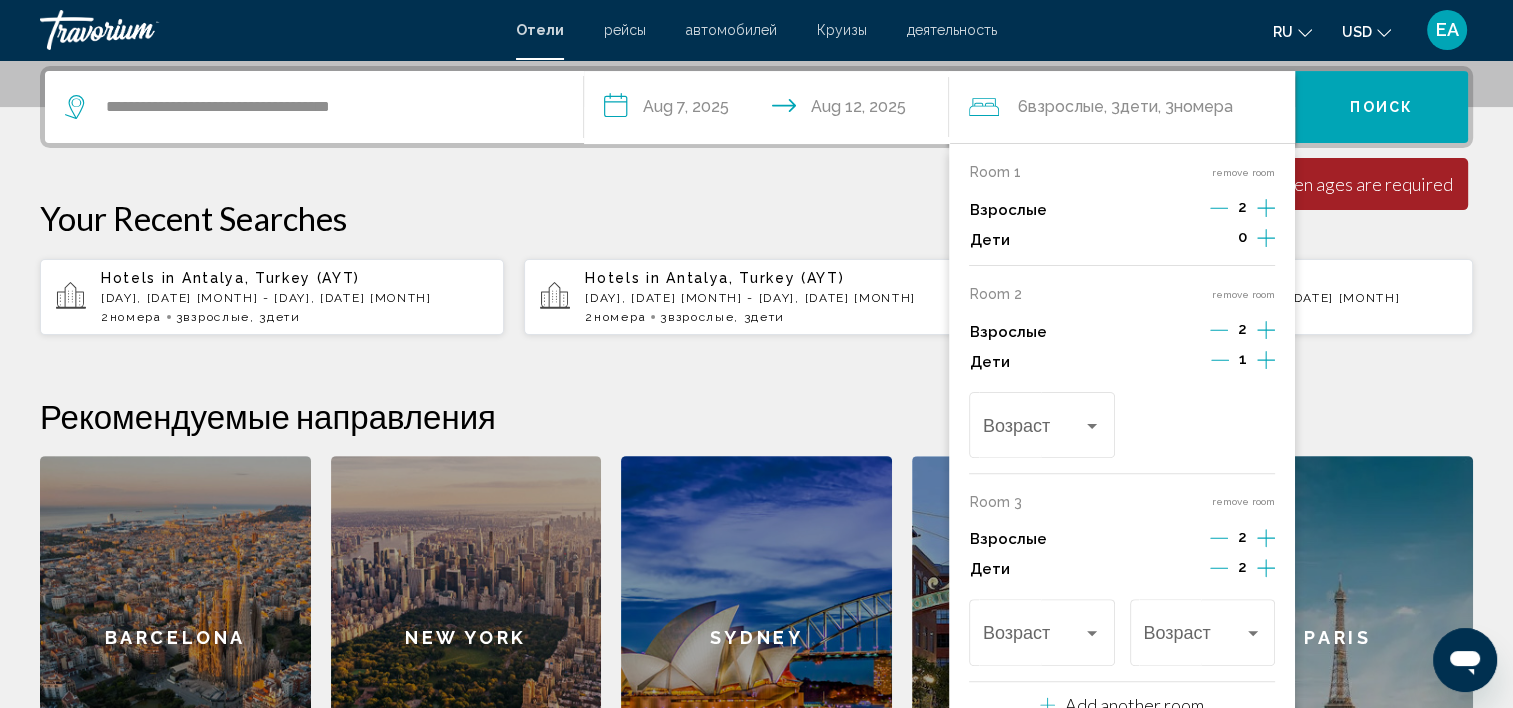 click 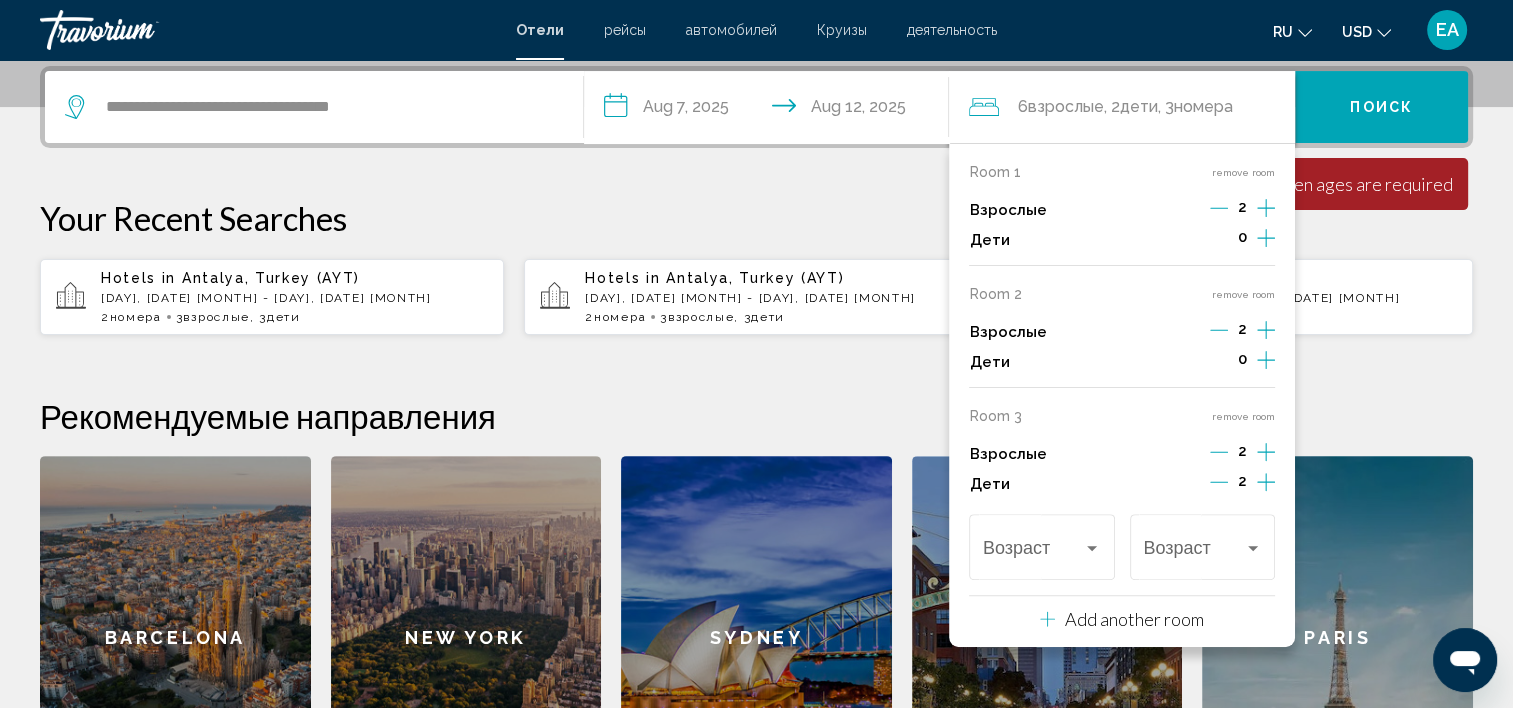click 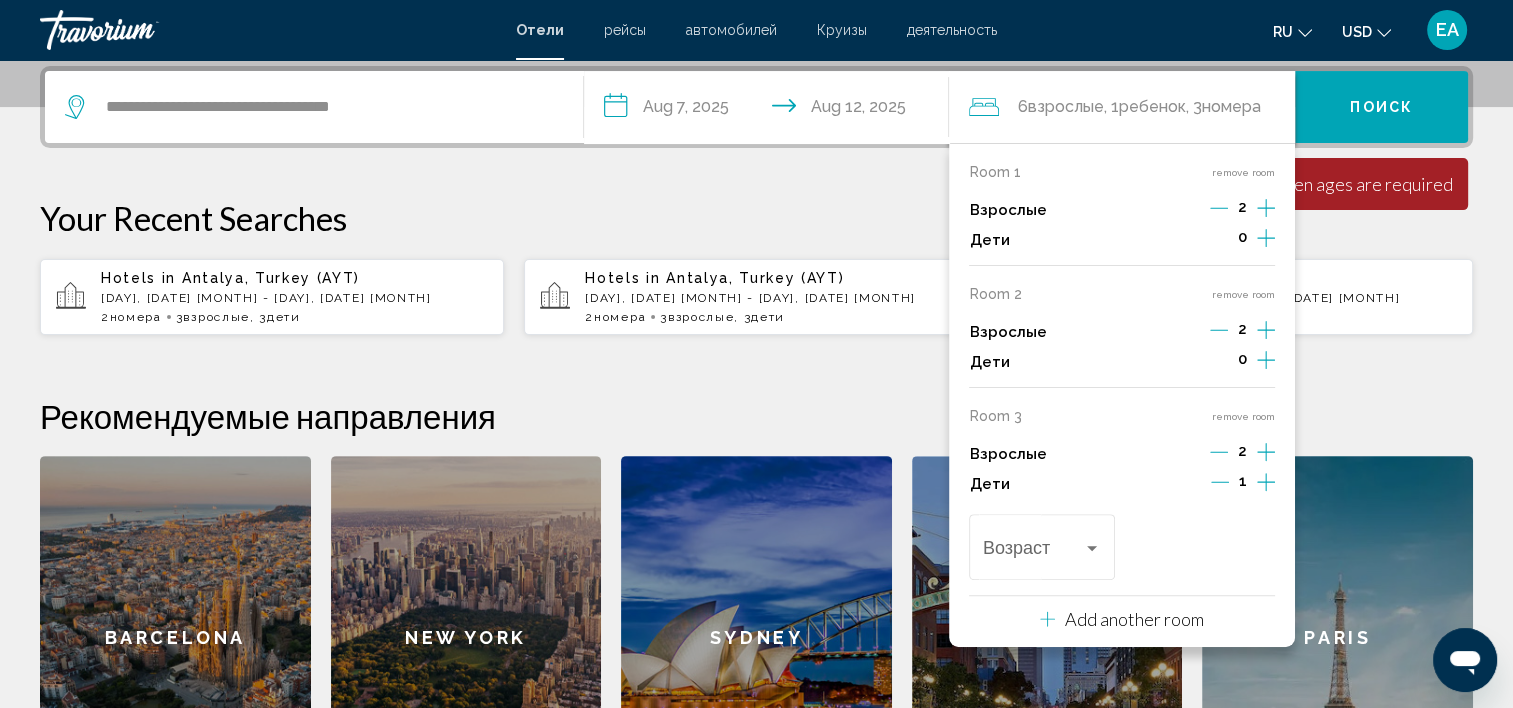 click 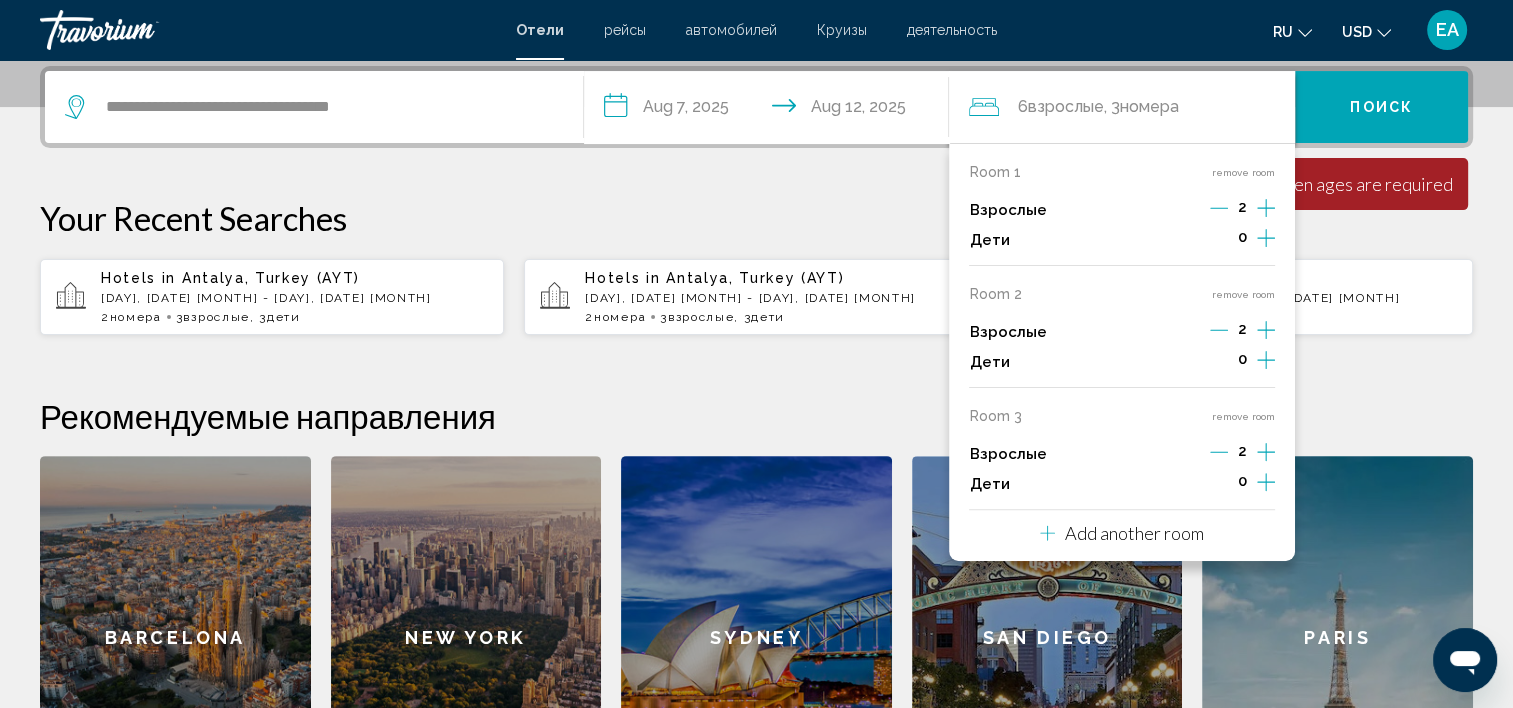 click on "**********" at bounding box center (756, 443) 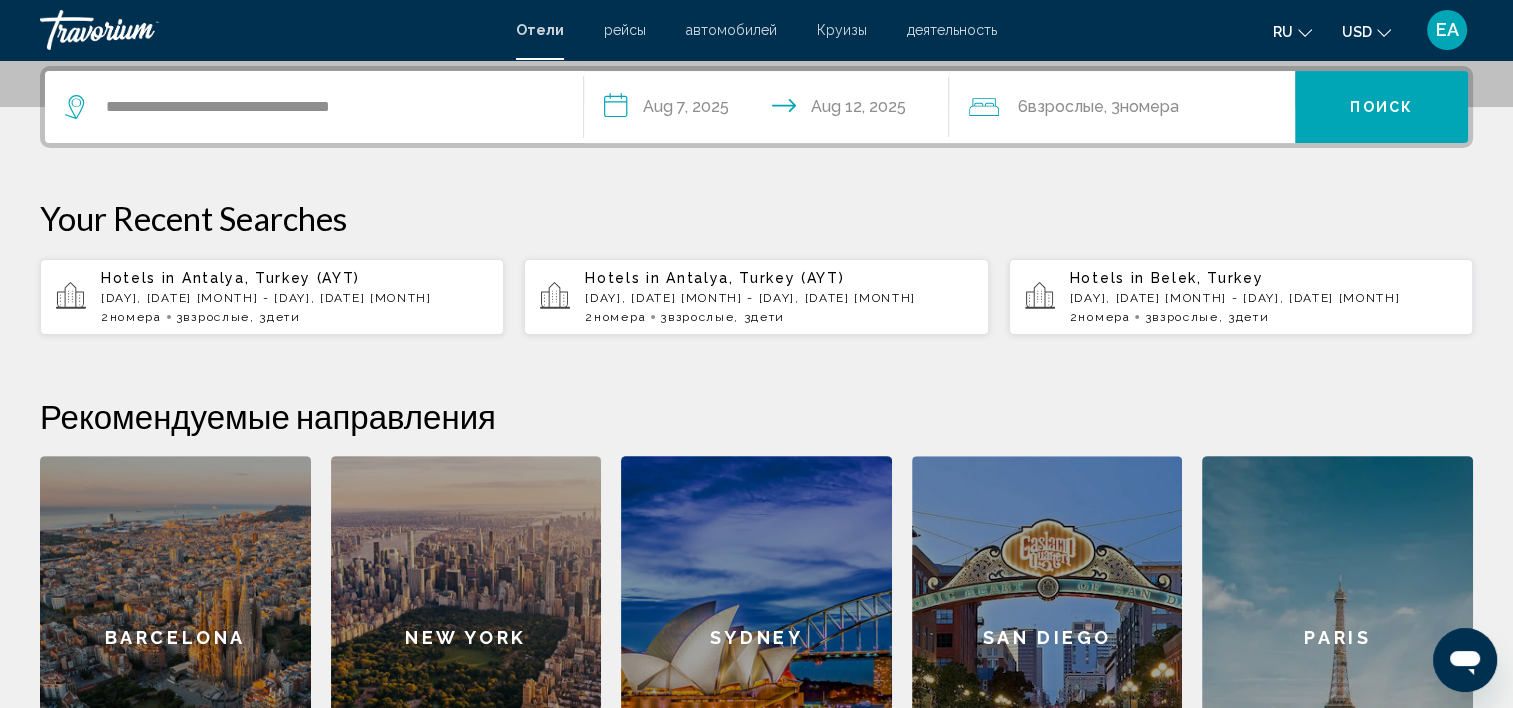 click on "Поиск" at bounding box center [1381, 108] 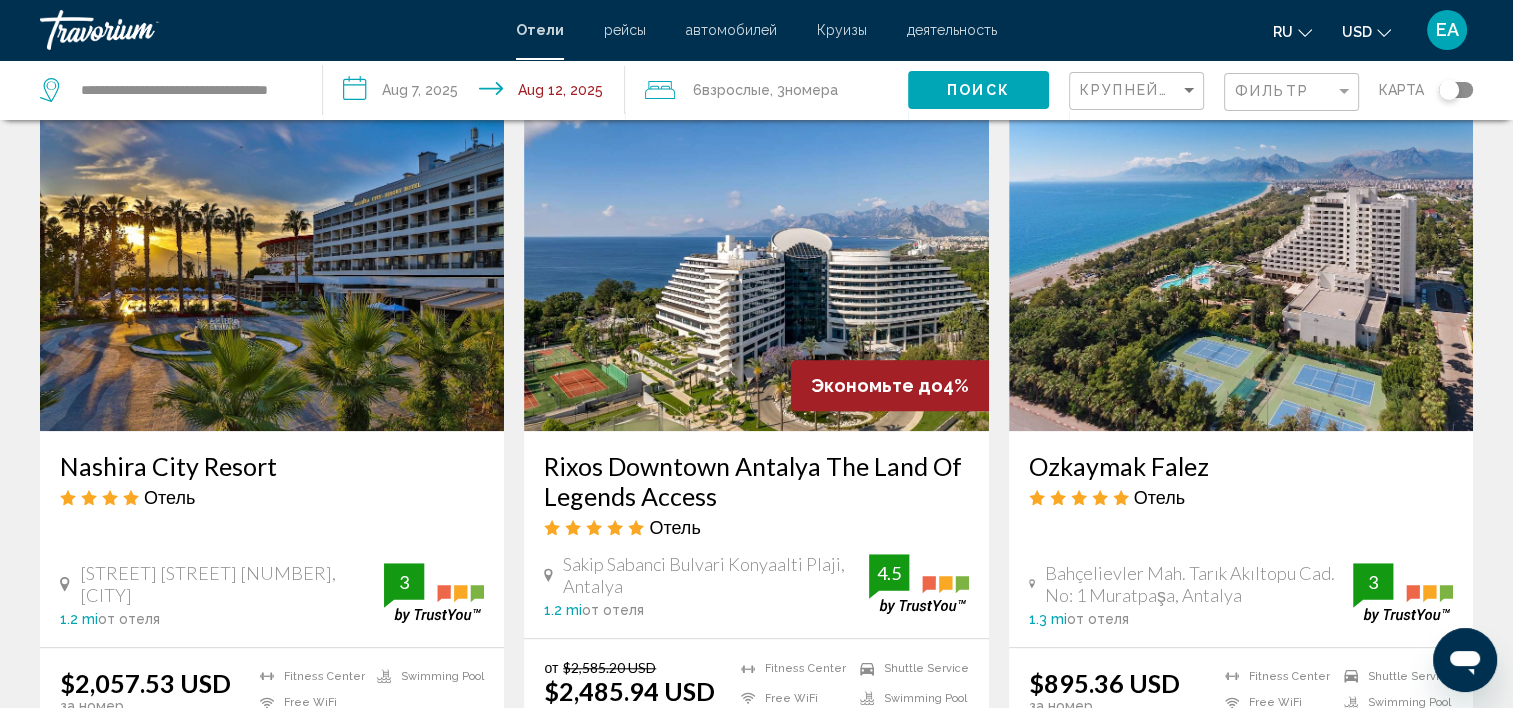 scroll, scrollTop: 1700, scrollLeft: 0, axis: vertical 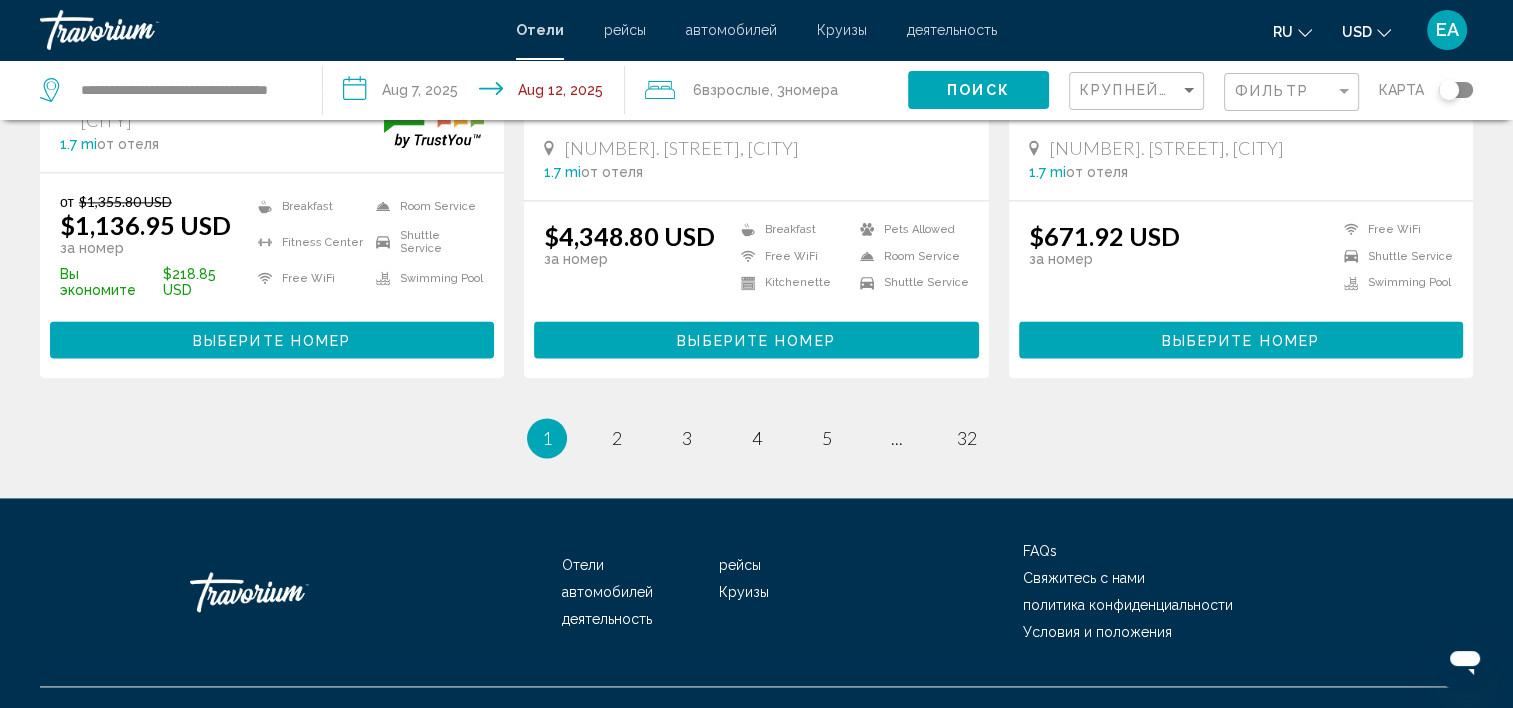 click on "1 / 32  You're on page  1 page  2 page  3 page  4 page  5 page  ... page  32" at bounding box center [756, 438] 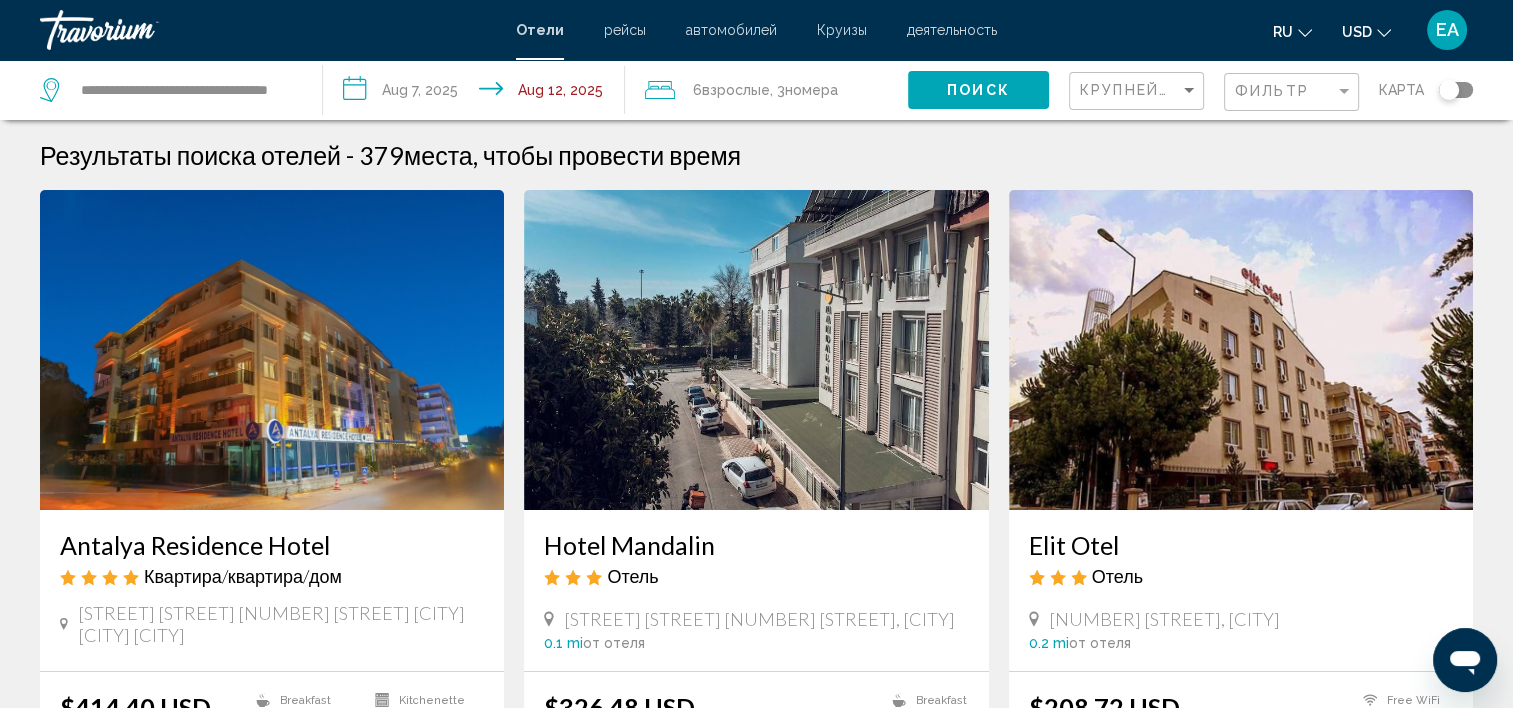 scroll, scrollTop: 0, scrollLeft: 0, axis: both 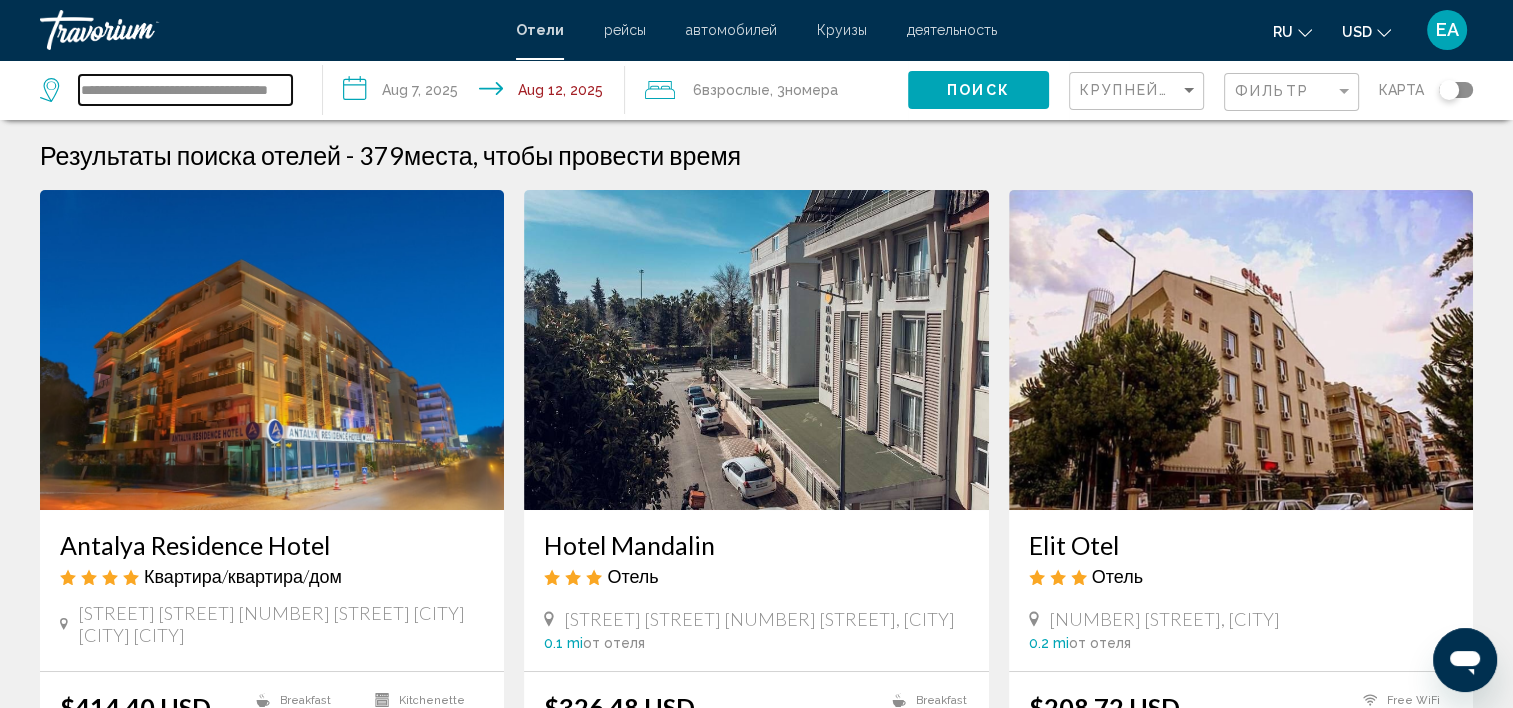 click on "**********" at bounding box center [185, 90] 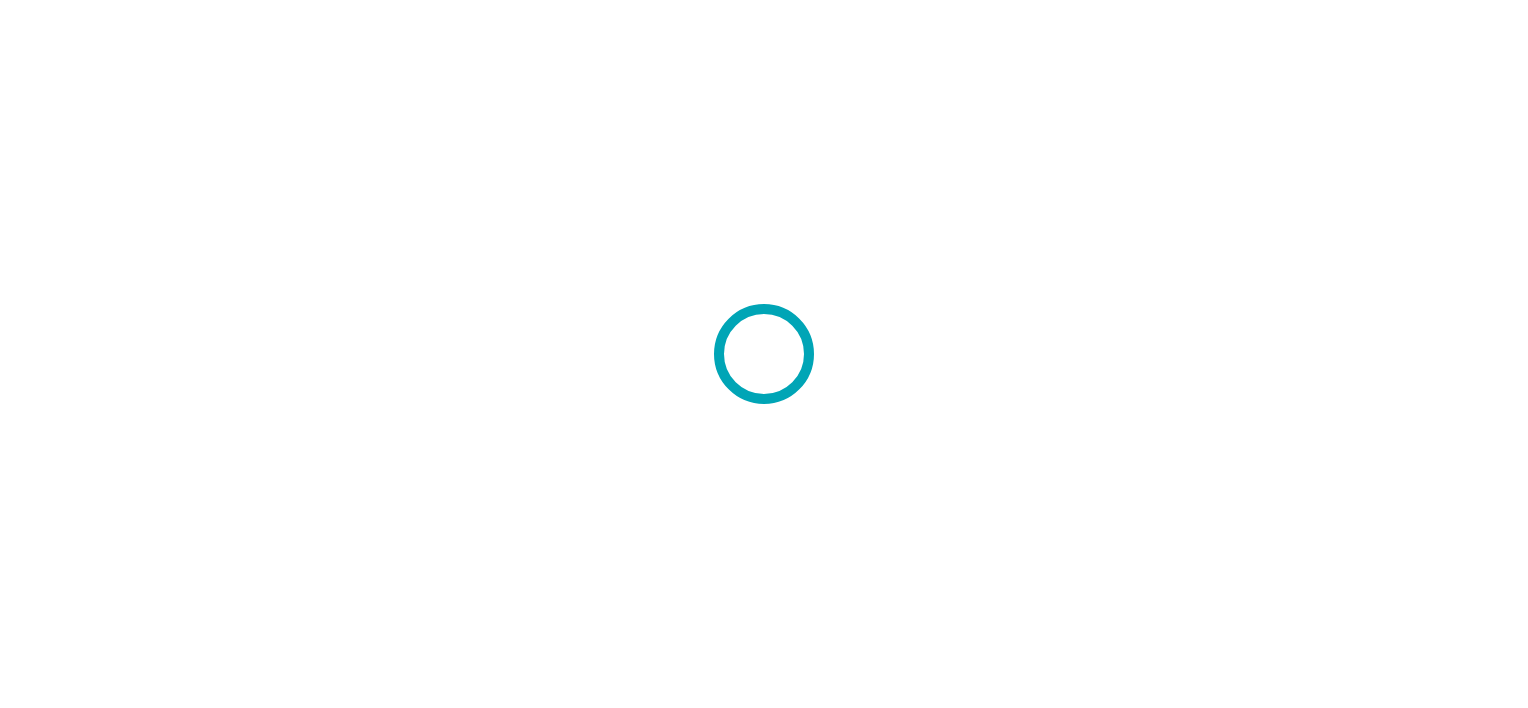 scroll, scrollTop: 0, scrollLeft: 0, axis: both 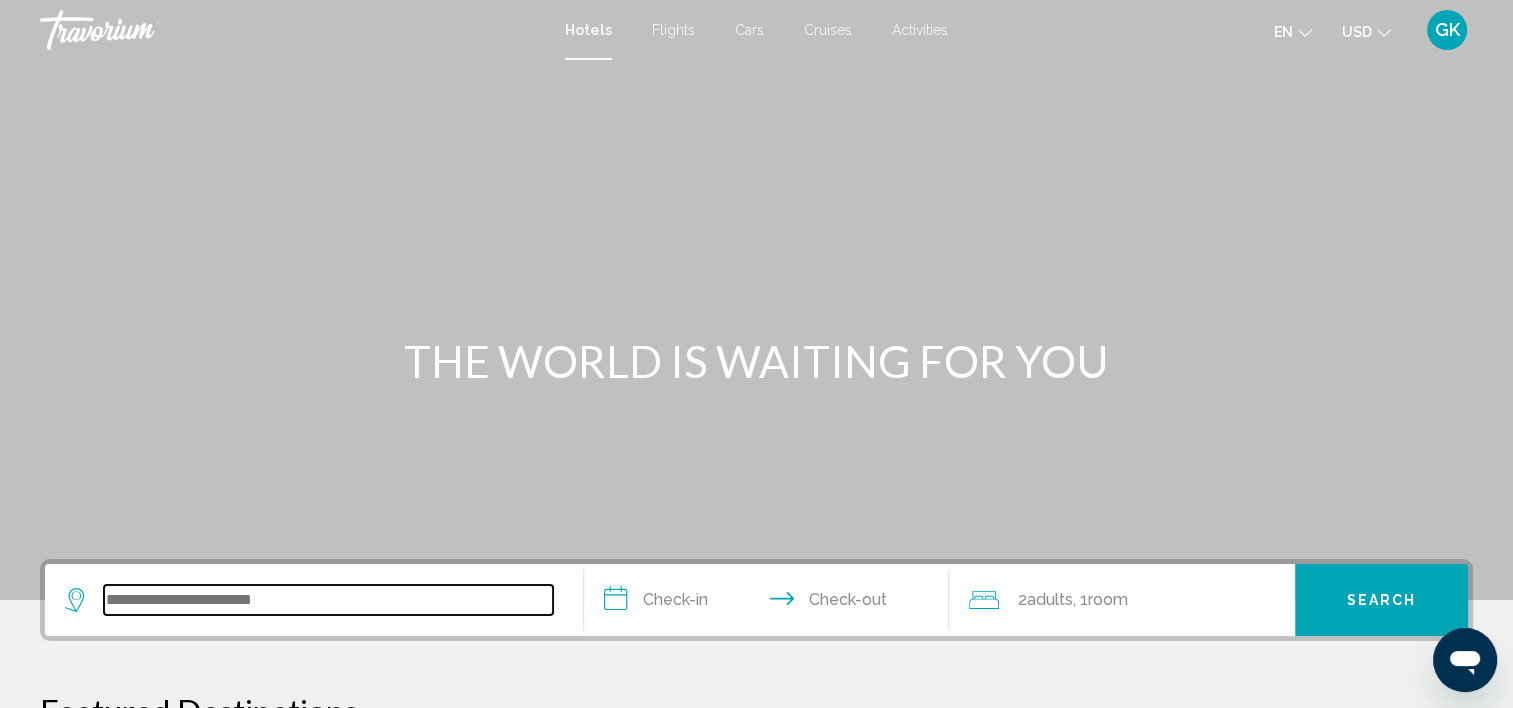 click at bounding box center [328, 600] 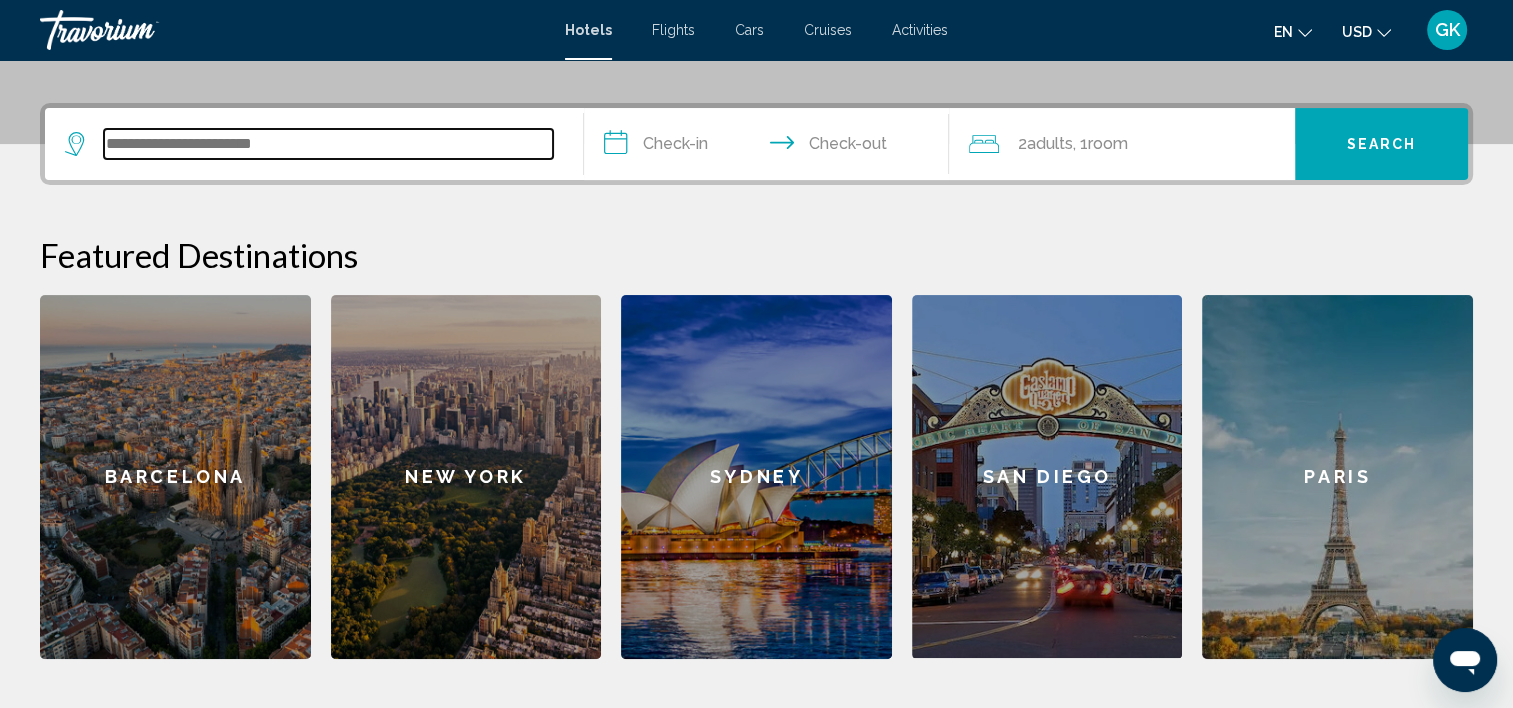 scroll, scrollTop: 493, scrollLeft: 0, axis: vertical 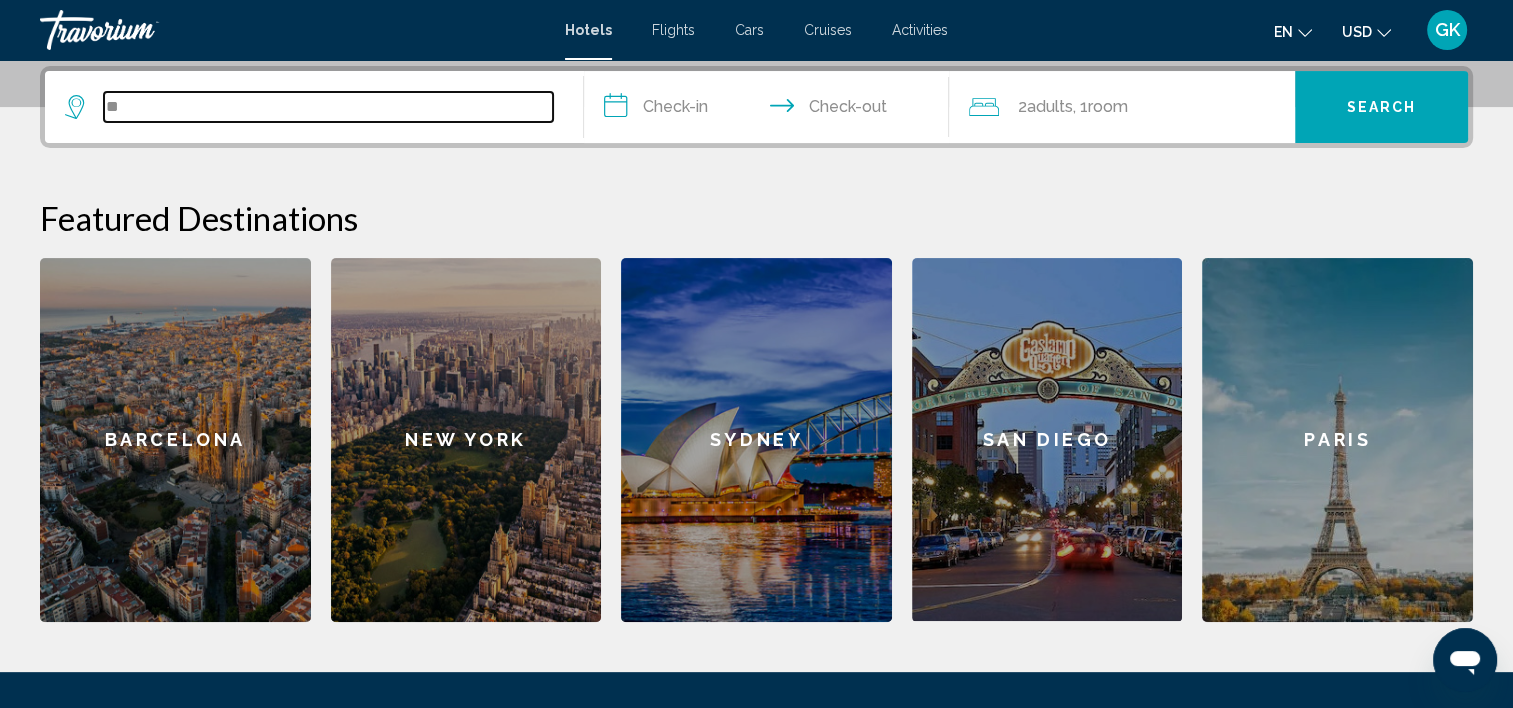 type on "*" 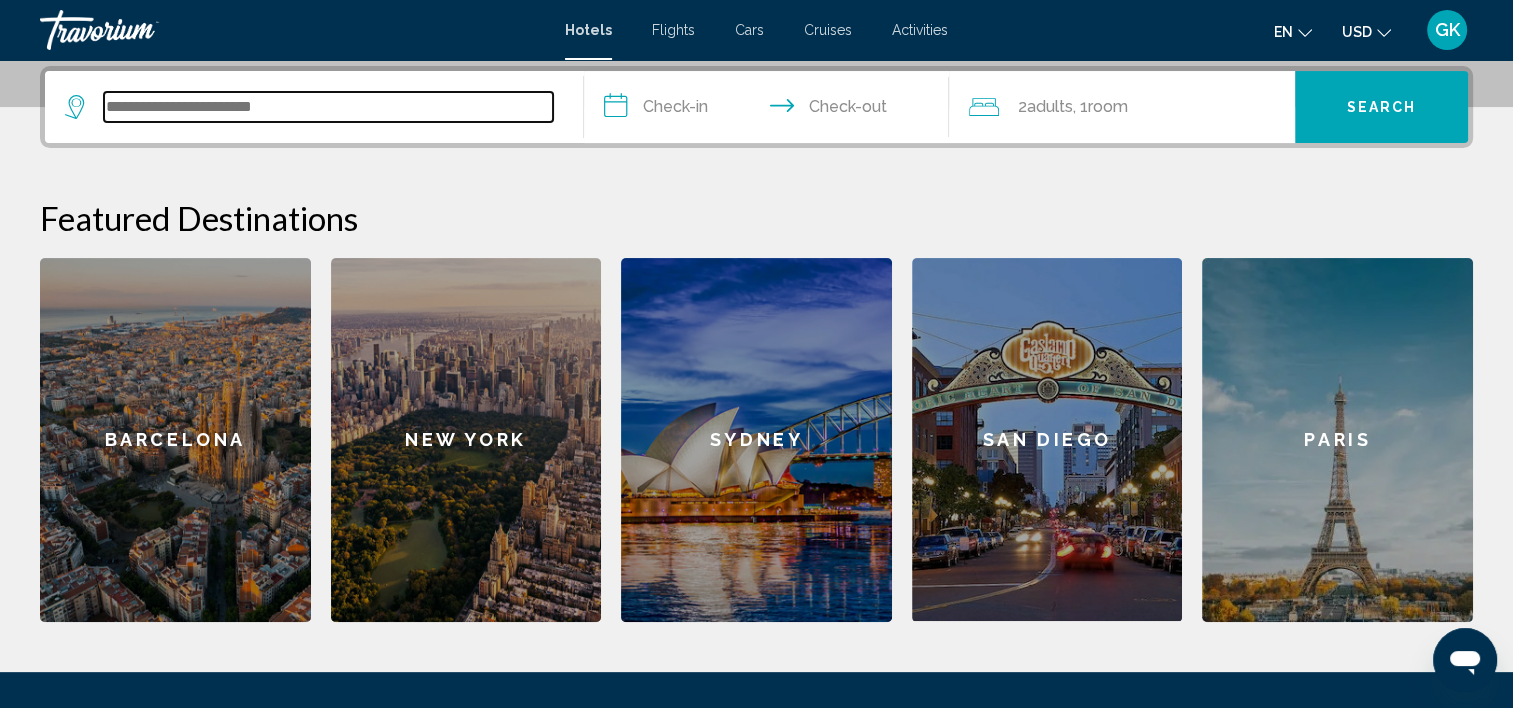 type on "*" 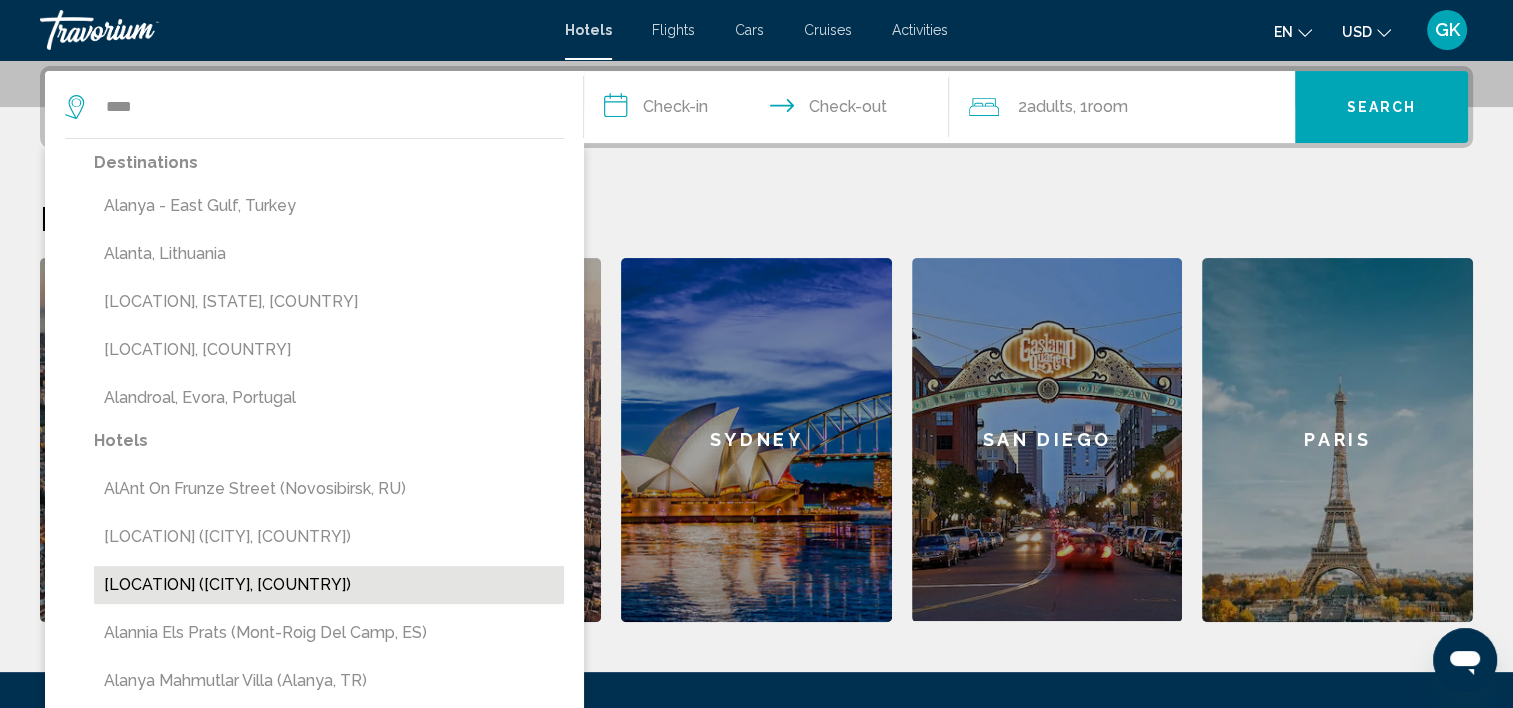 click on "[LOCATION] ([CITY], [COUNTRY])" at bounding box center (329, 585) 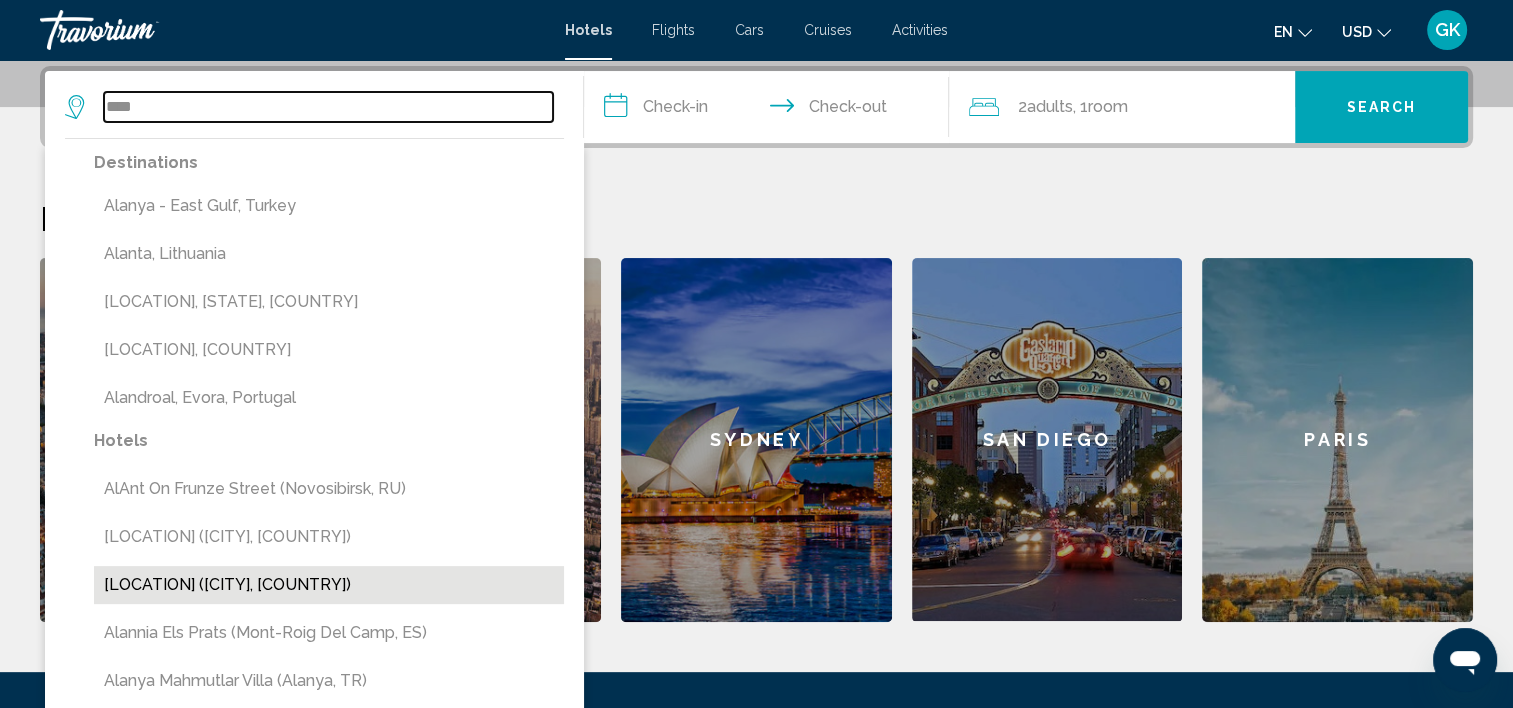 type on "**********" 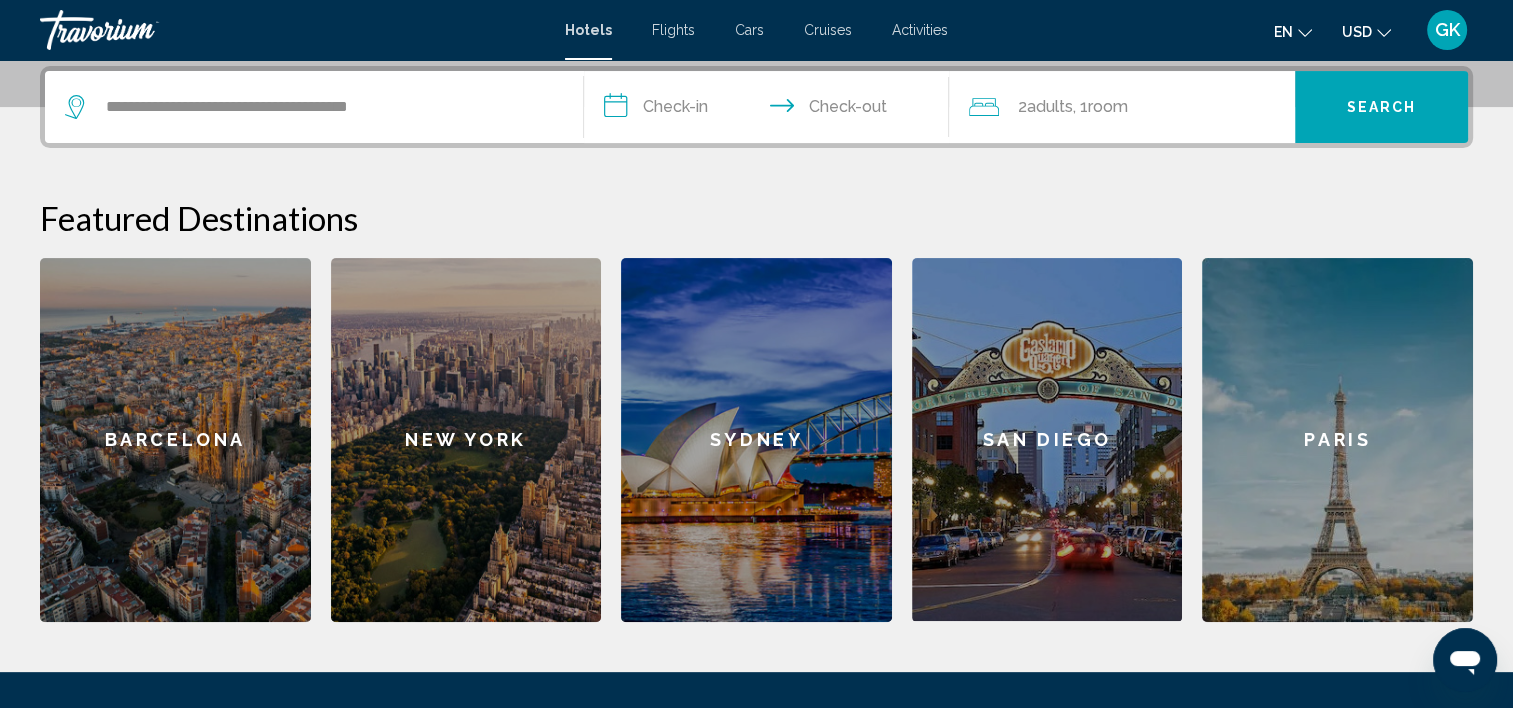 click on "**********" at bounding box center (771, 110) 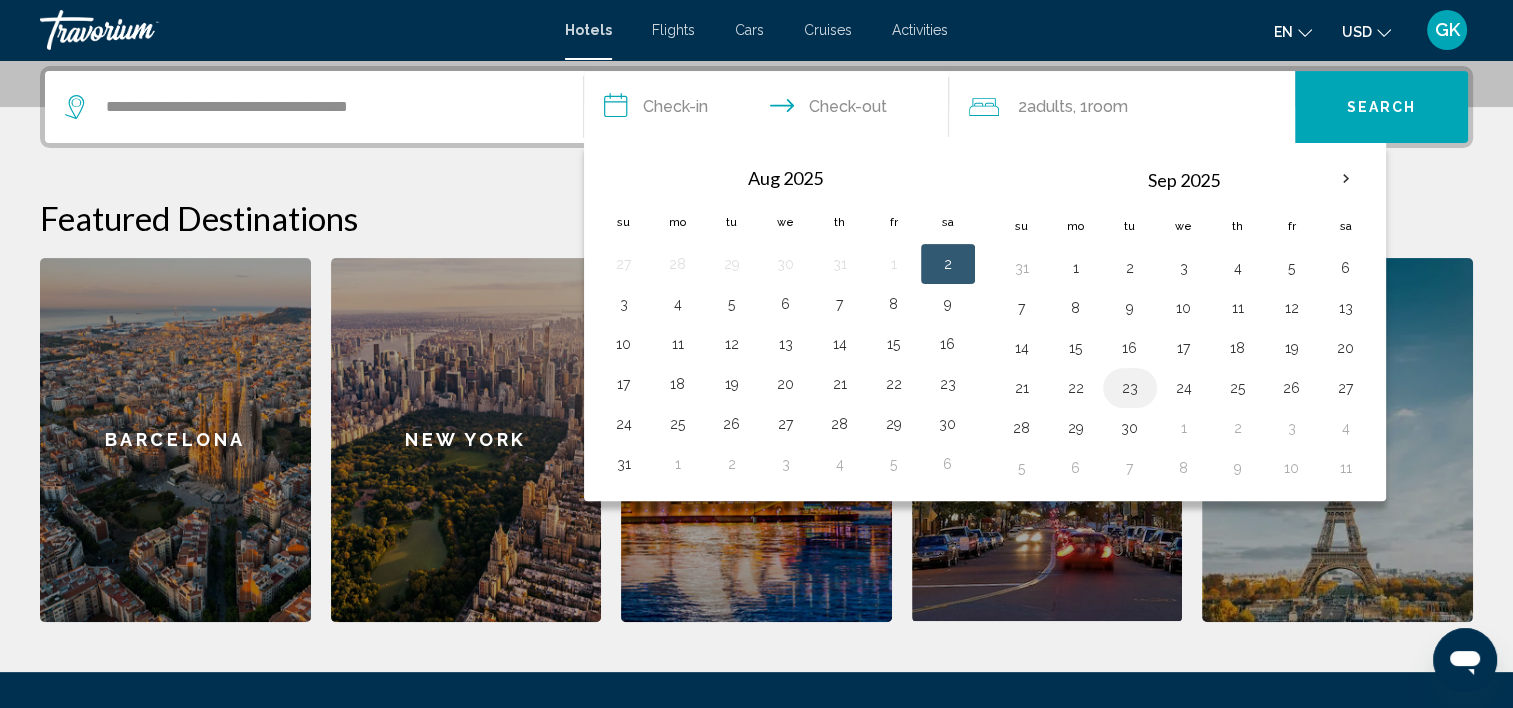 drag, startPoint x: 1130, startPoint y: 382, endPoint x: 1127, endPoint y: 392, distance: 10.440307 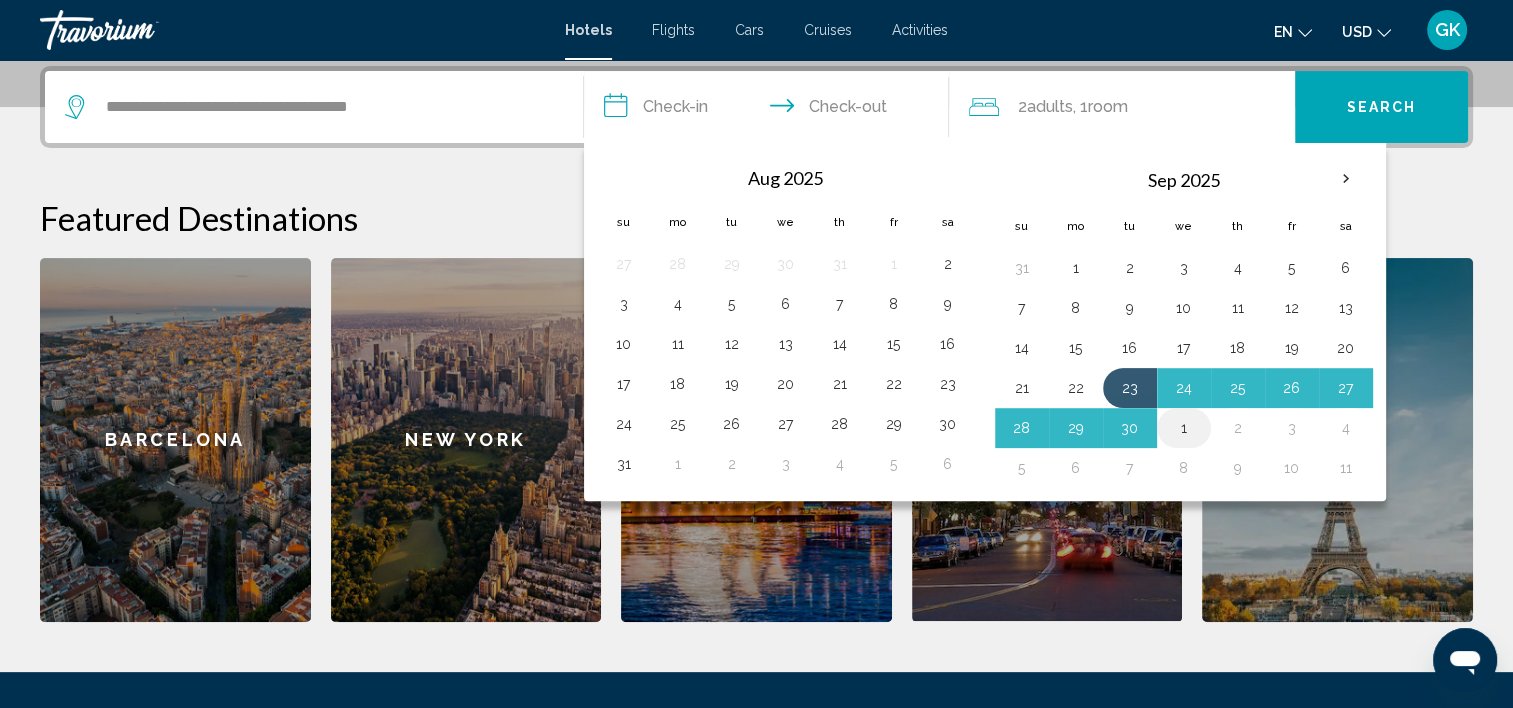 drag, startPoint x: 1125, startPoint y: 382, endPoint x: 1179, endPoint y: 426, distance: 69.656296 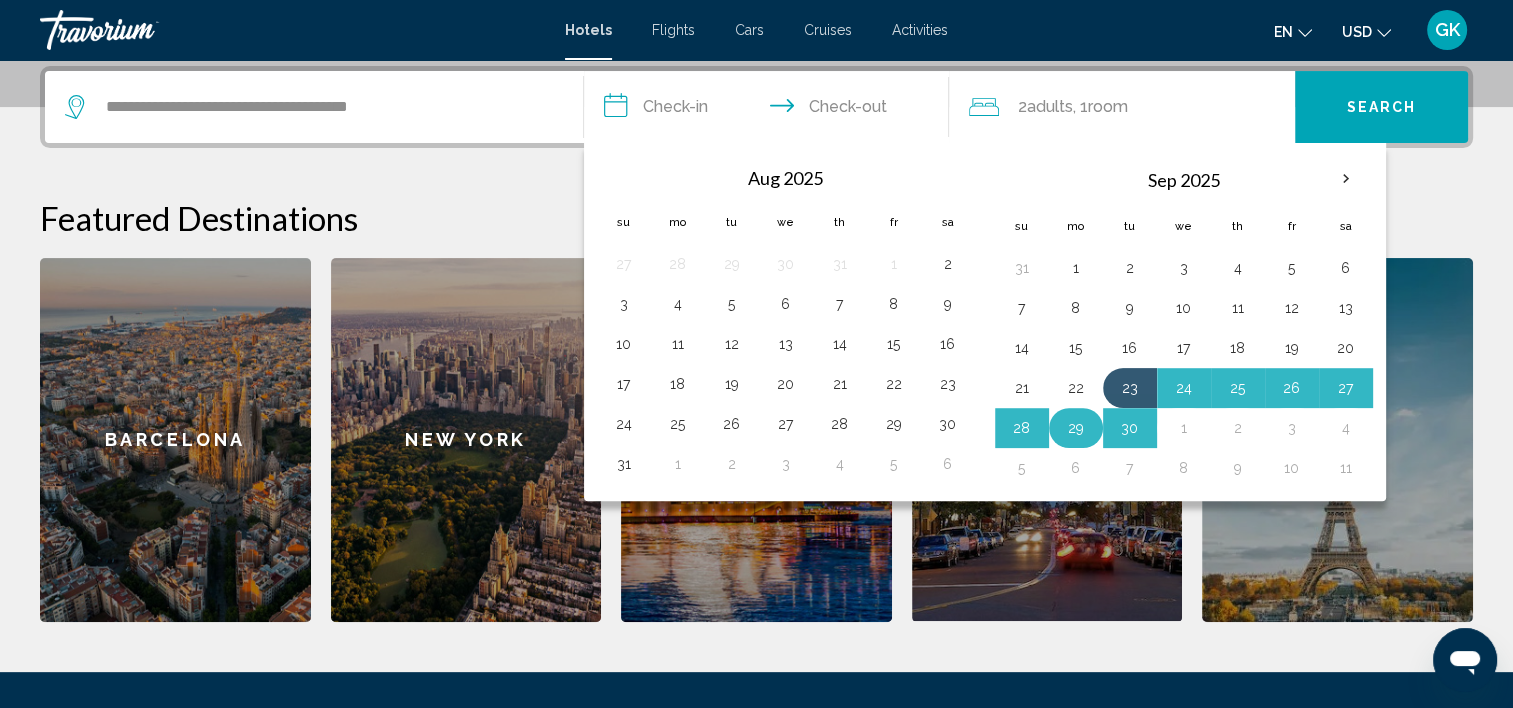 click on "30" at bounding box center [1130, 428] 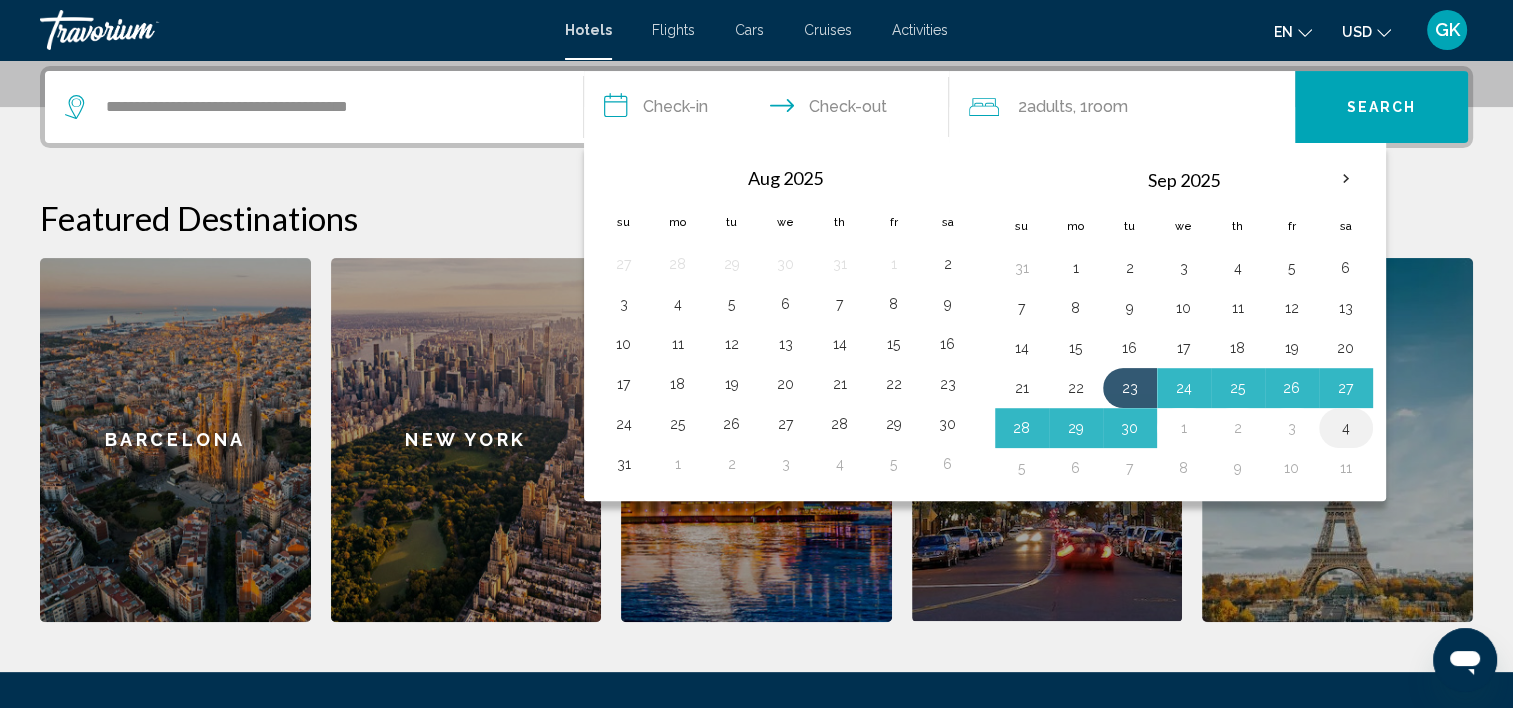 drag, startPoint x: 1109, startPoint y: 380, endPoint x: 1336, endPoint y: 425, distance: 231.41737 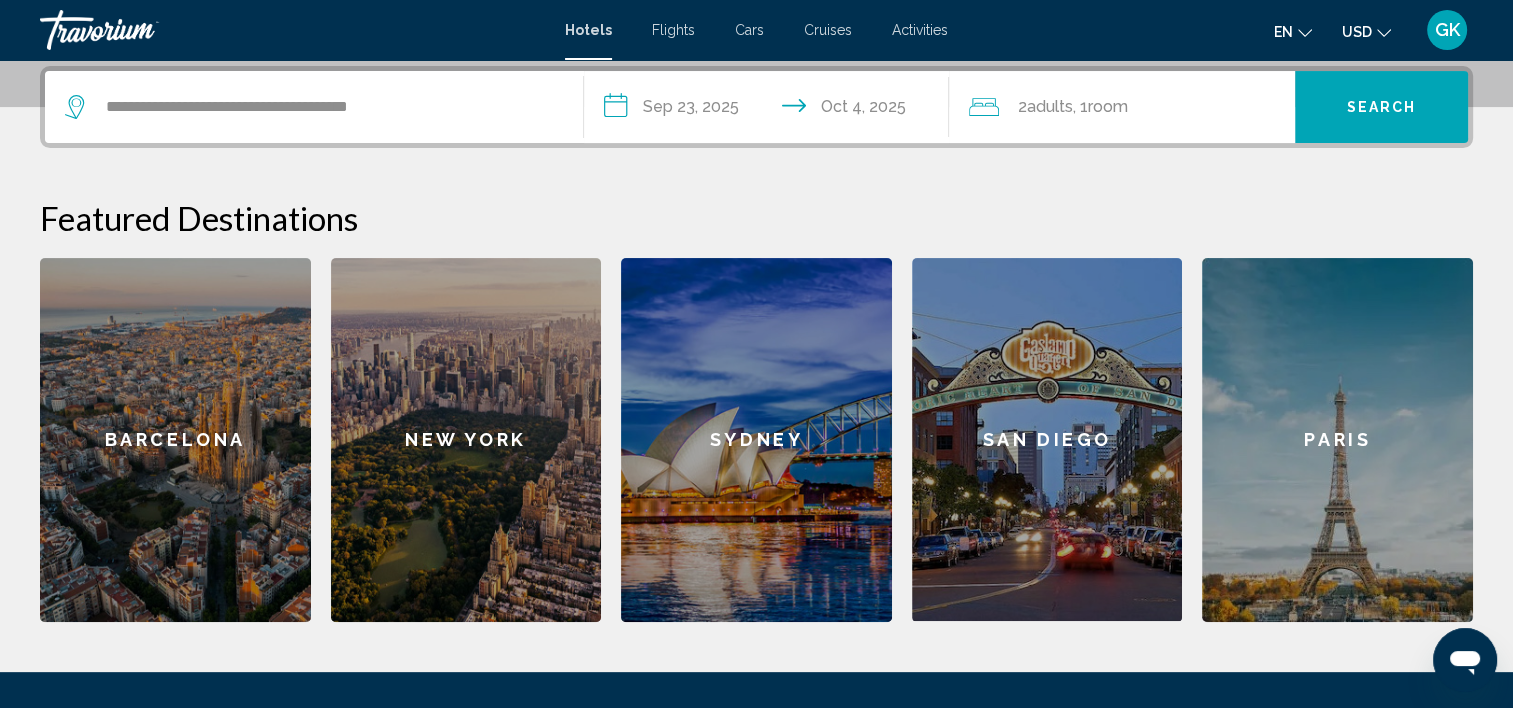 click on "Room" 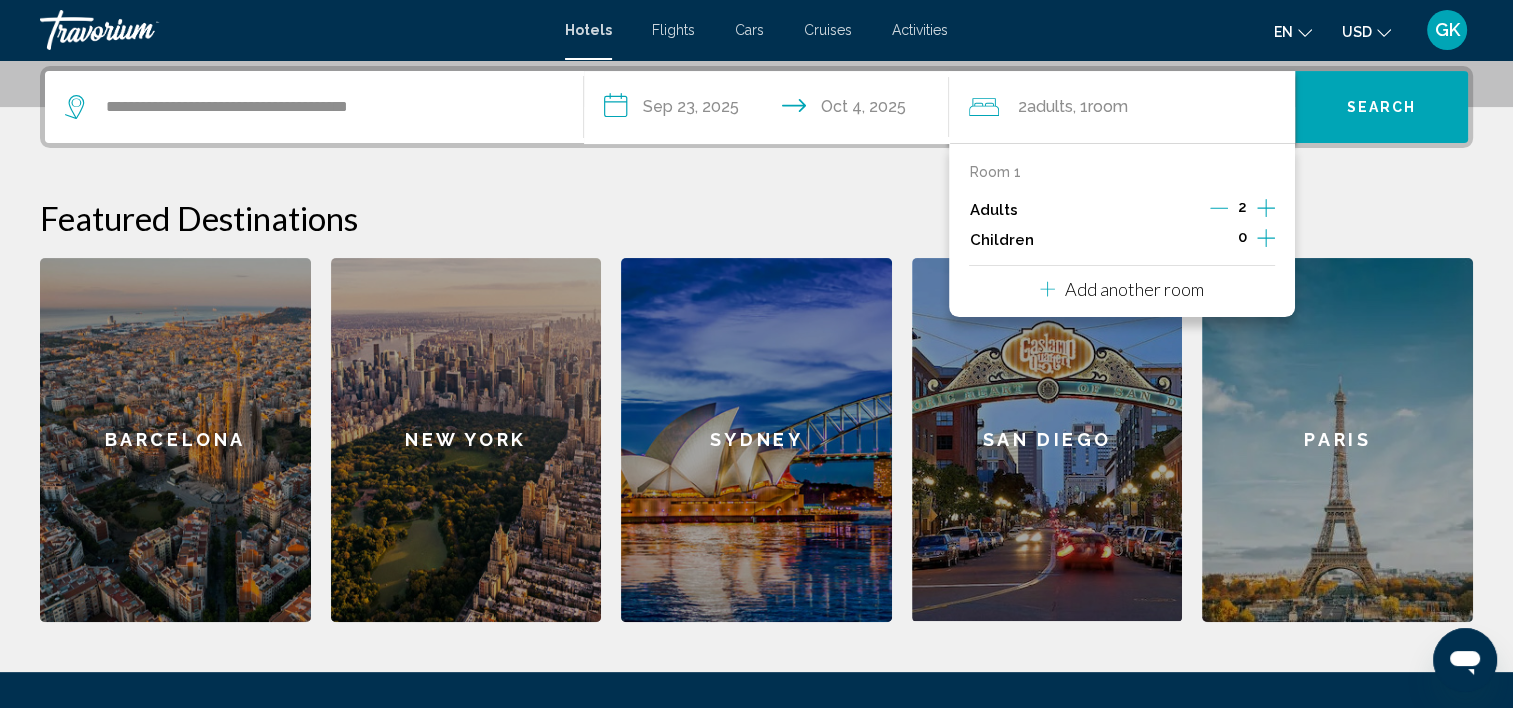 click on "Featured Destinations" at bounding box center [756, 218] 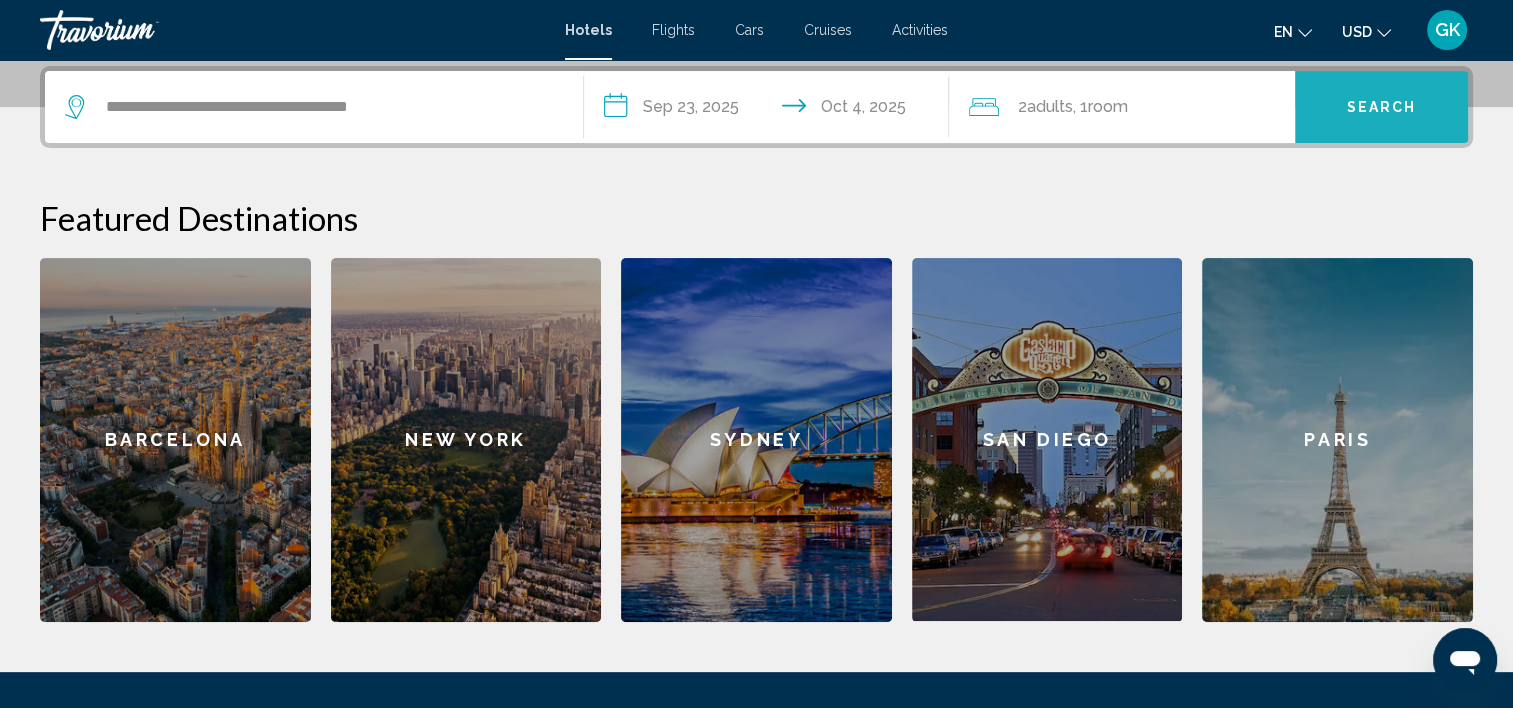 click on "Search" at bounding box center [1382, 108] 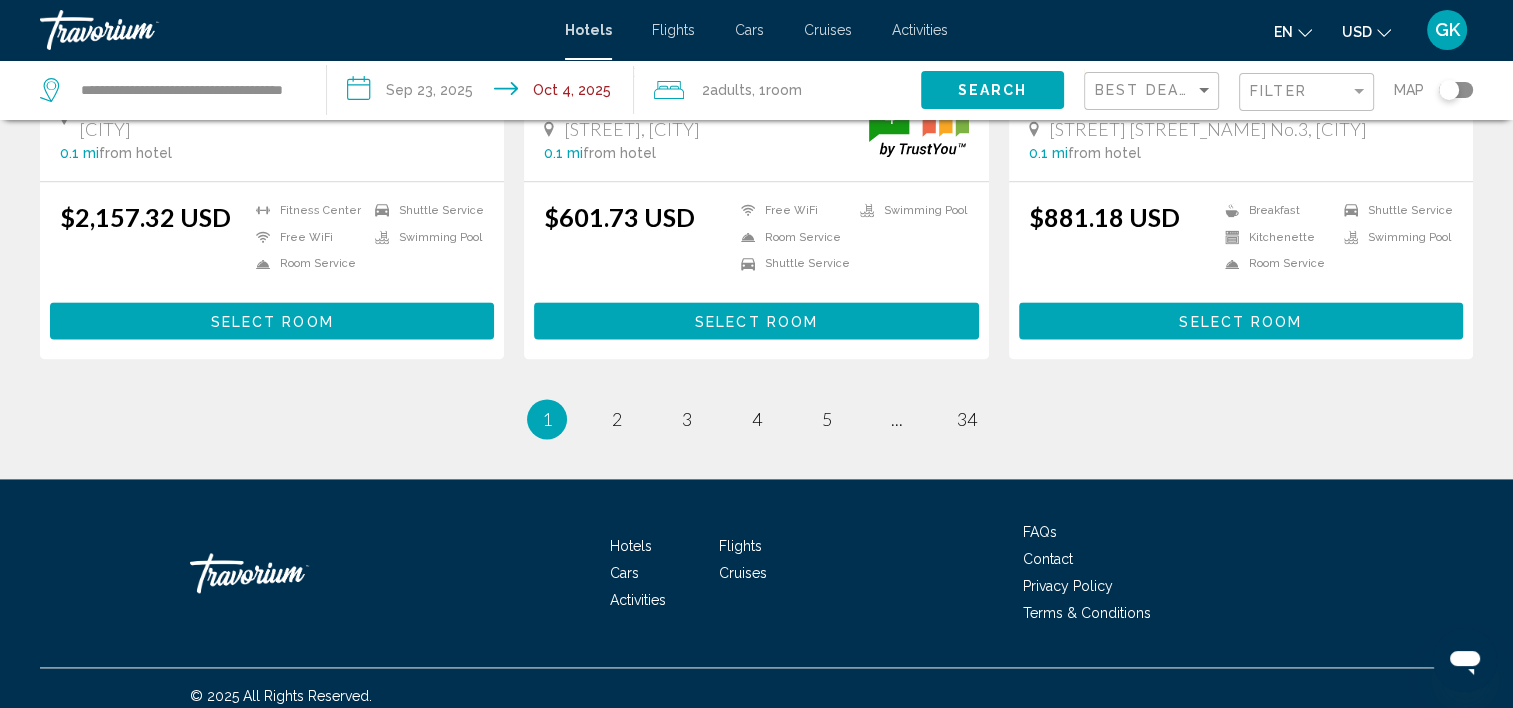 scroll, scrollTop: 2648, scrollLeft: 0, axis: vertical 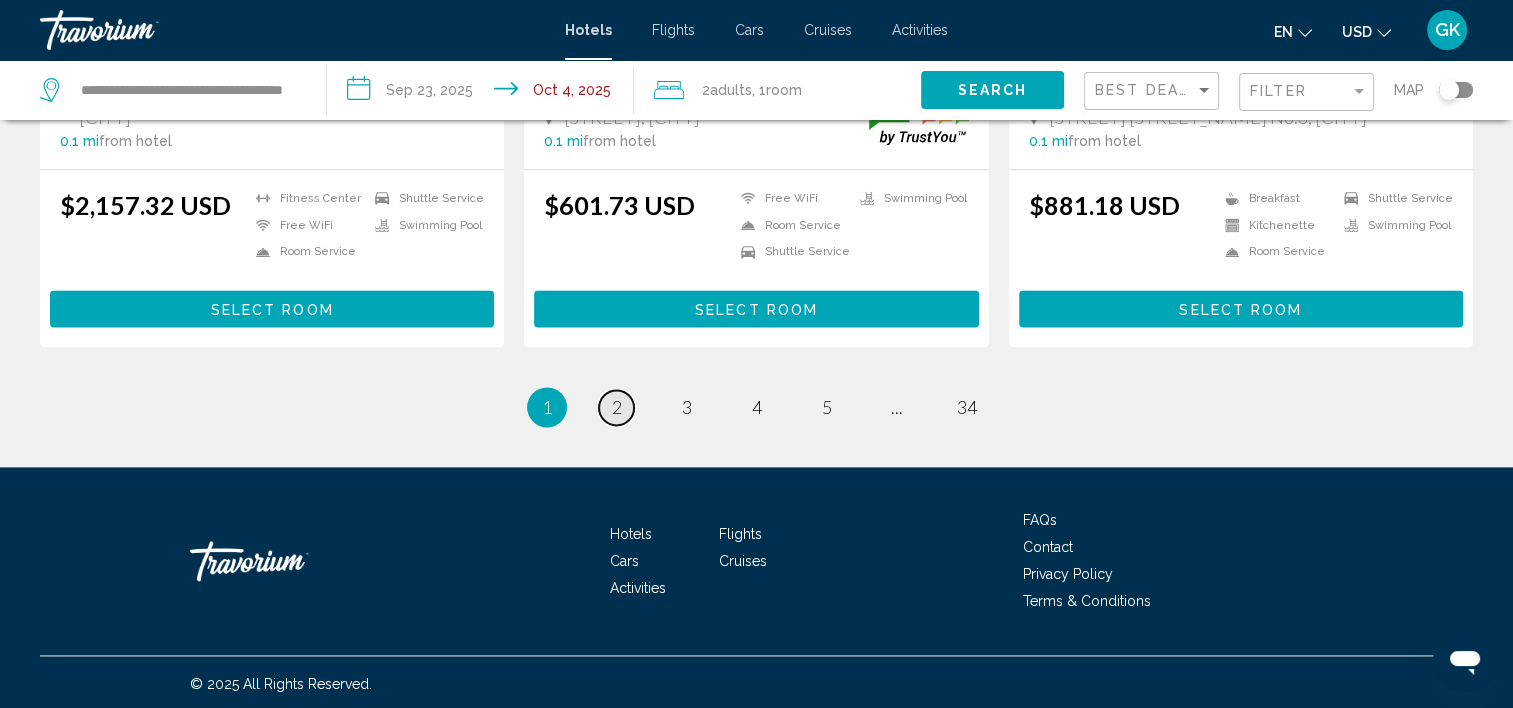 click on "2" at bounding box center (617, 407) 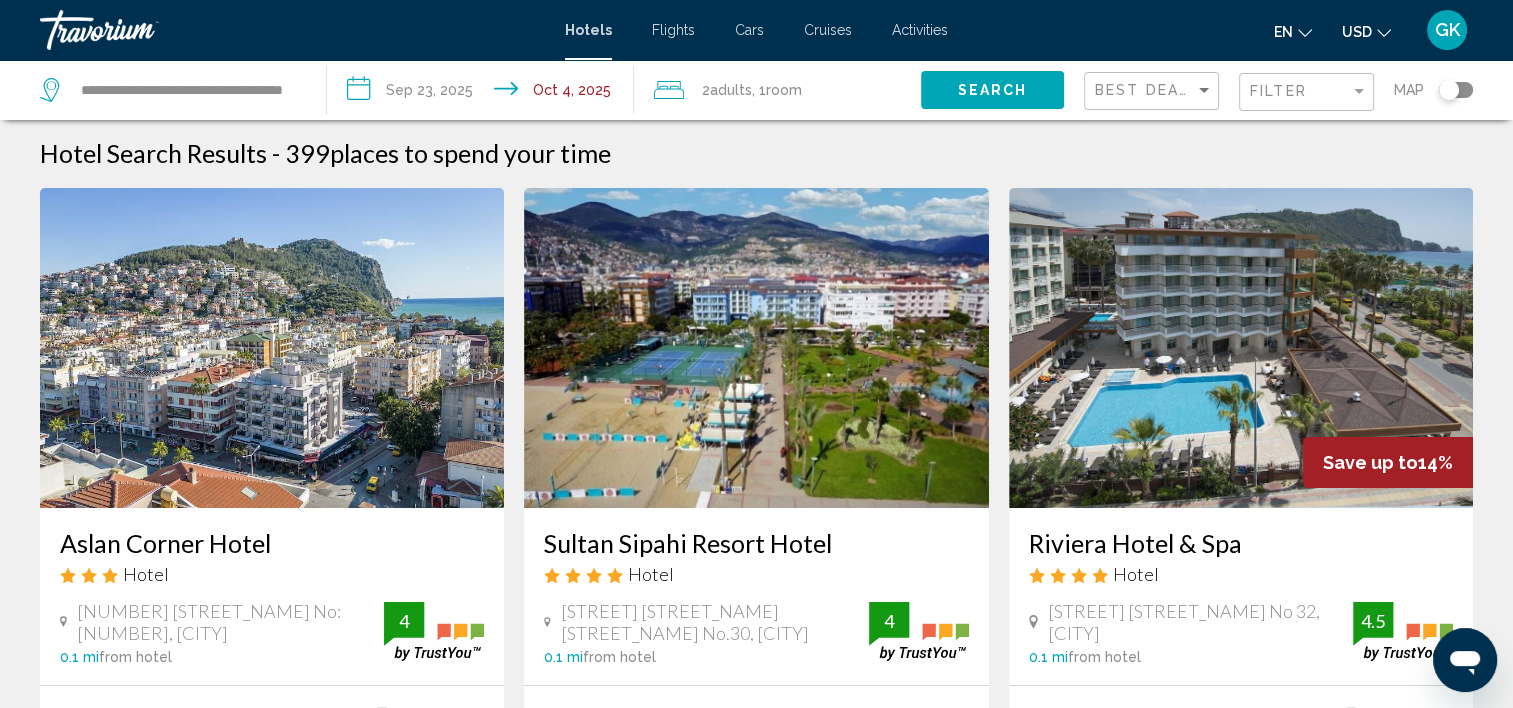 scroll, scrollTop: 0, scrollLeft: 0, axis: both 